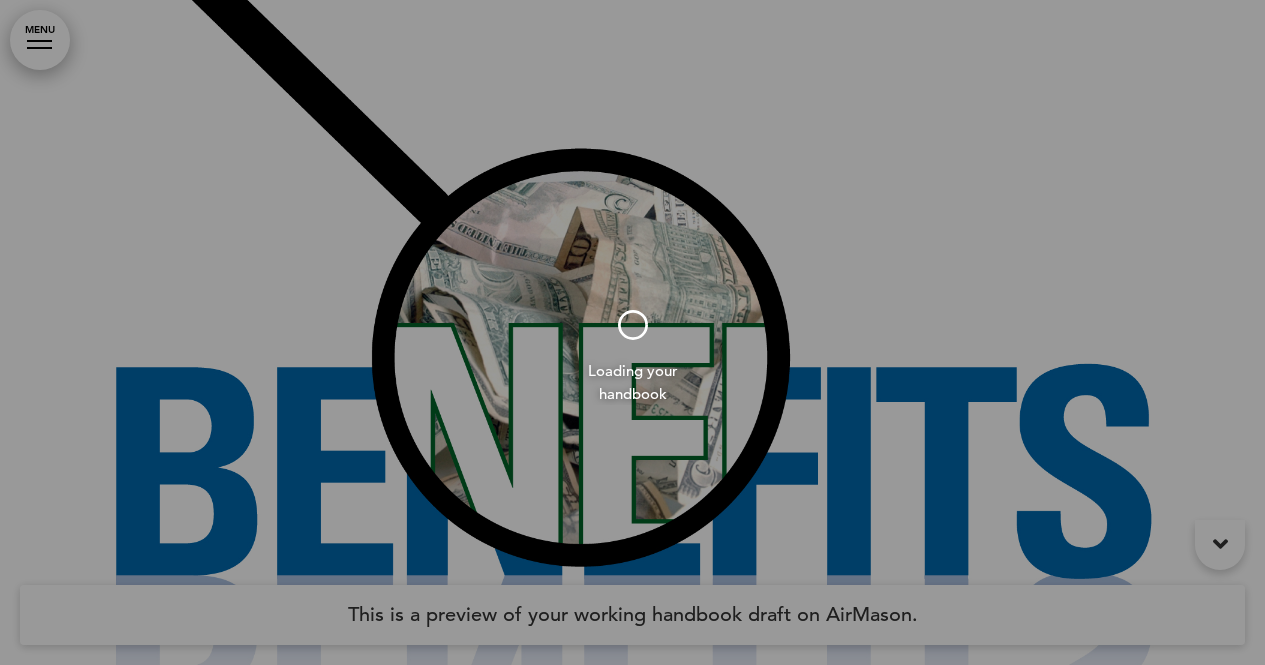 scroll, scrollTop: 0, scrollLeft: 0, axis: both 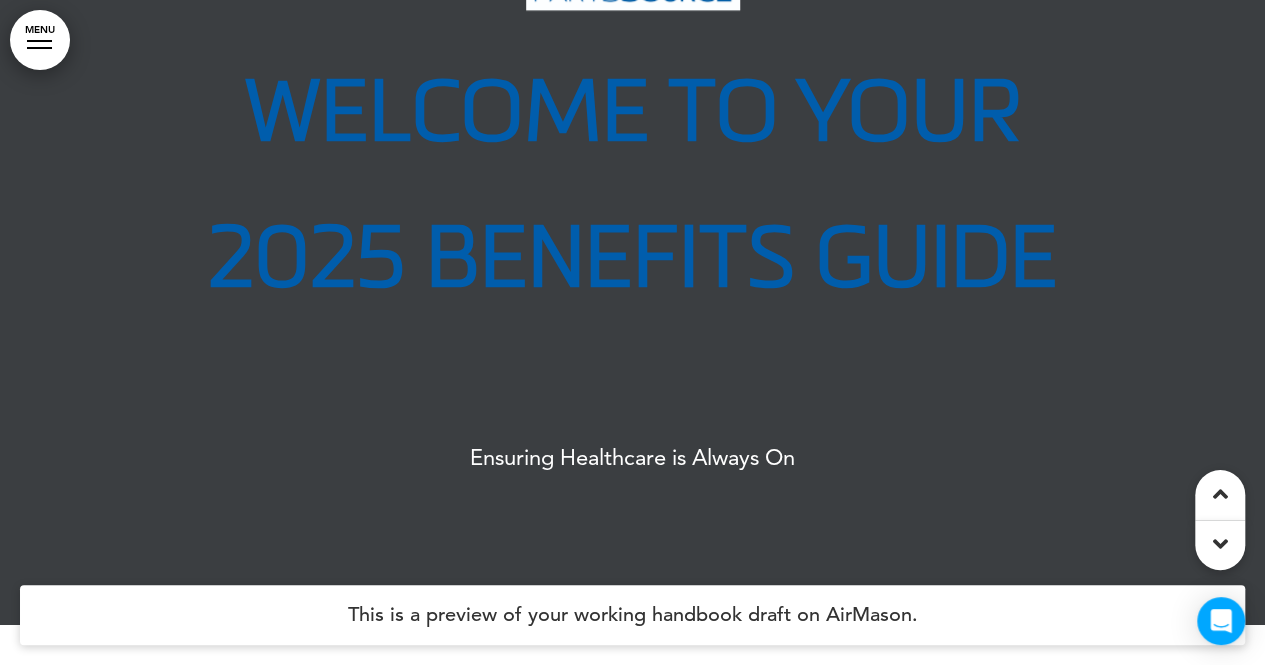 click on "MENU" at bounding box center (40, 40) 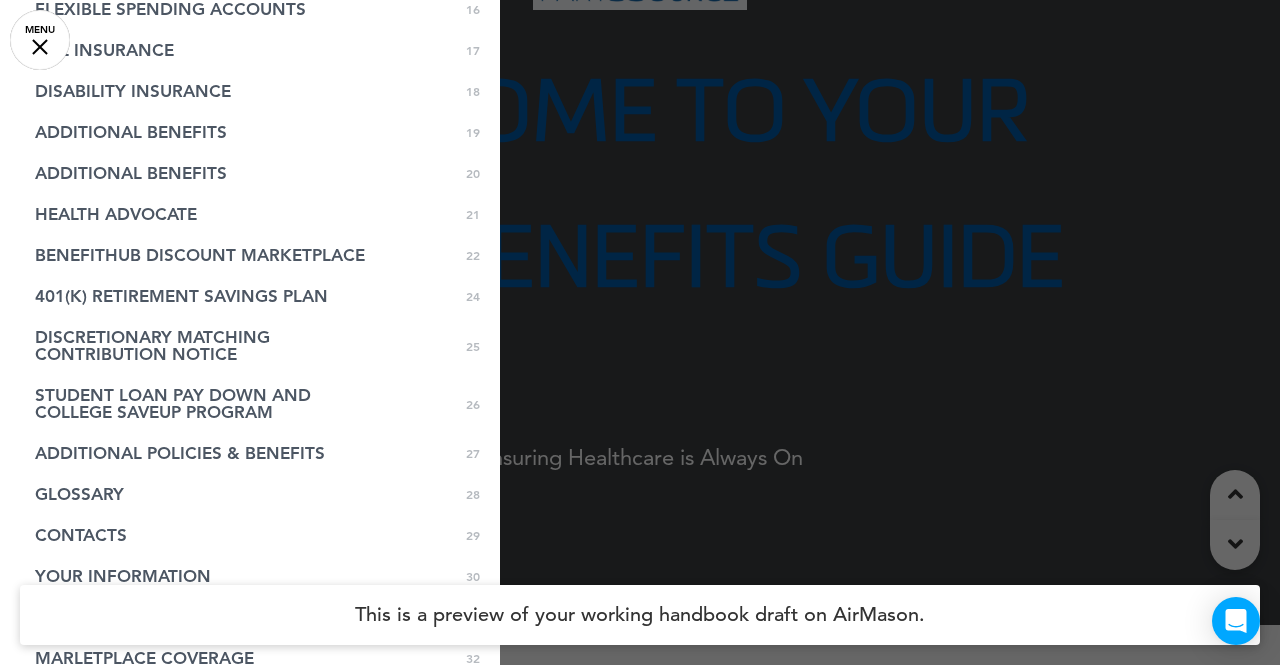 scroll, scrollTop: 684, scrollLeft: 0, axis: vertical 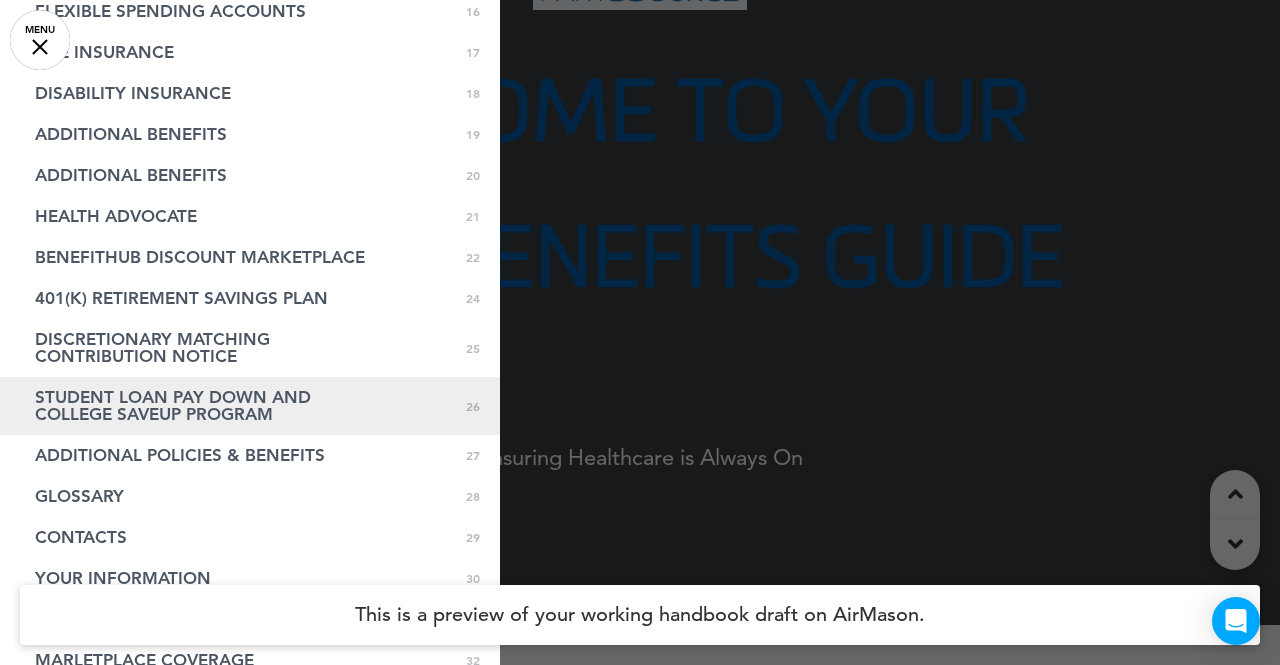click on "STUDENT LOAN PAY DOWN AND COLLEGE SAVEUP PROGRAM" at bounding box center (200, 406) 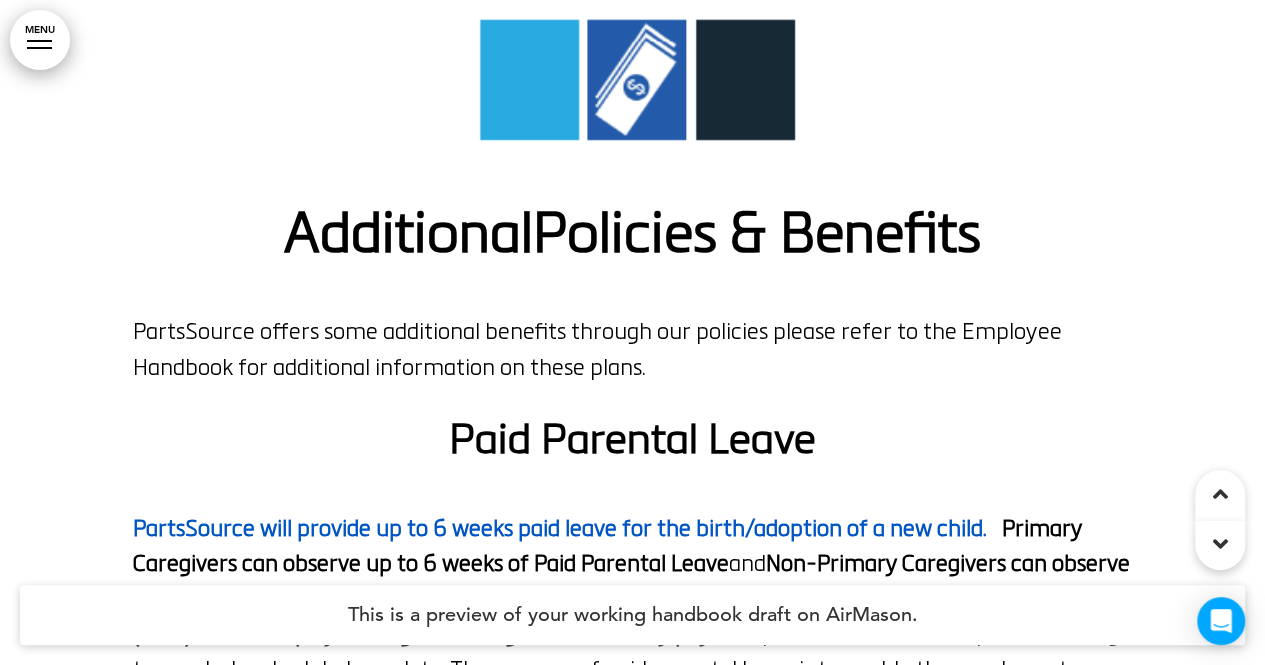scroll, scrollTop: 47878, scrollLeft: 0, axis: vertical 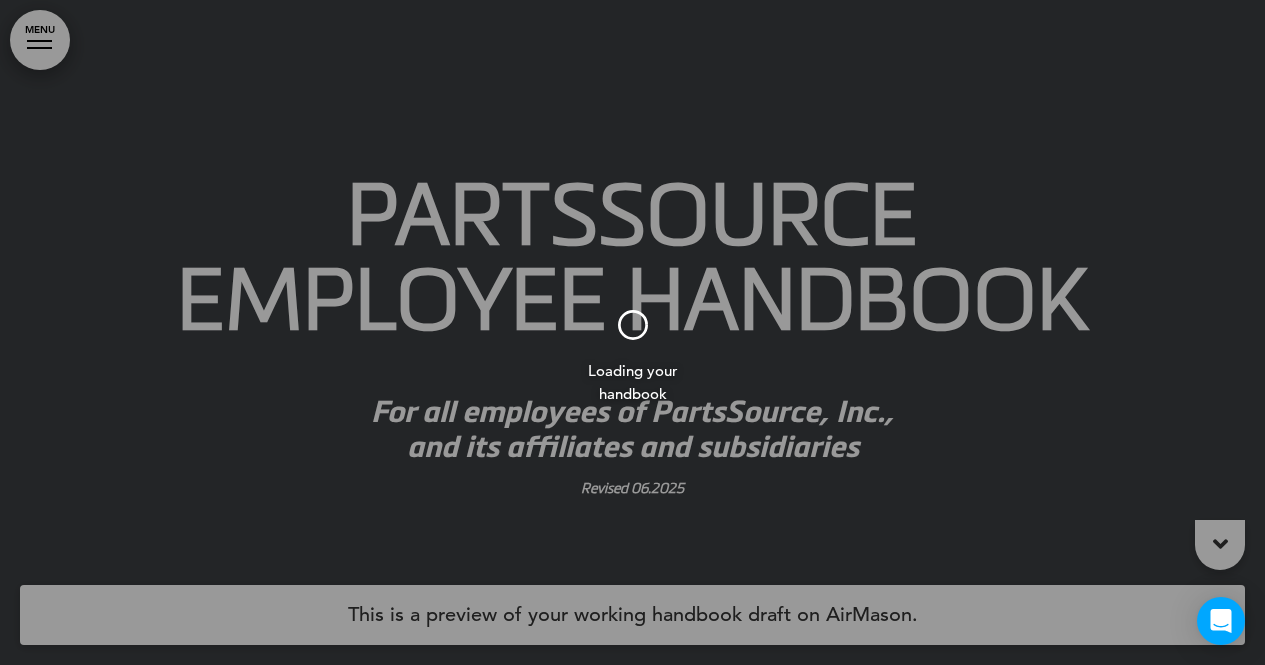 click at bounding box center [632, 332] 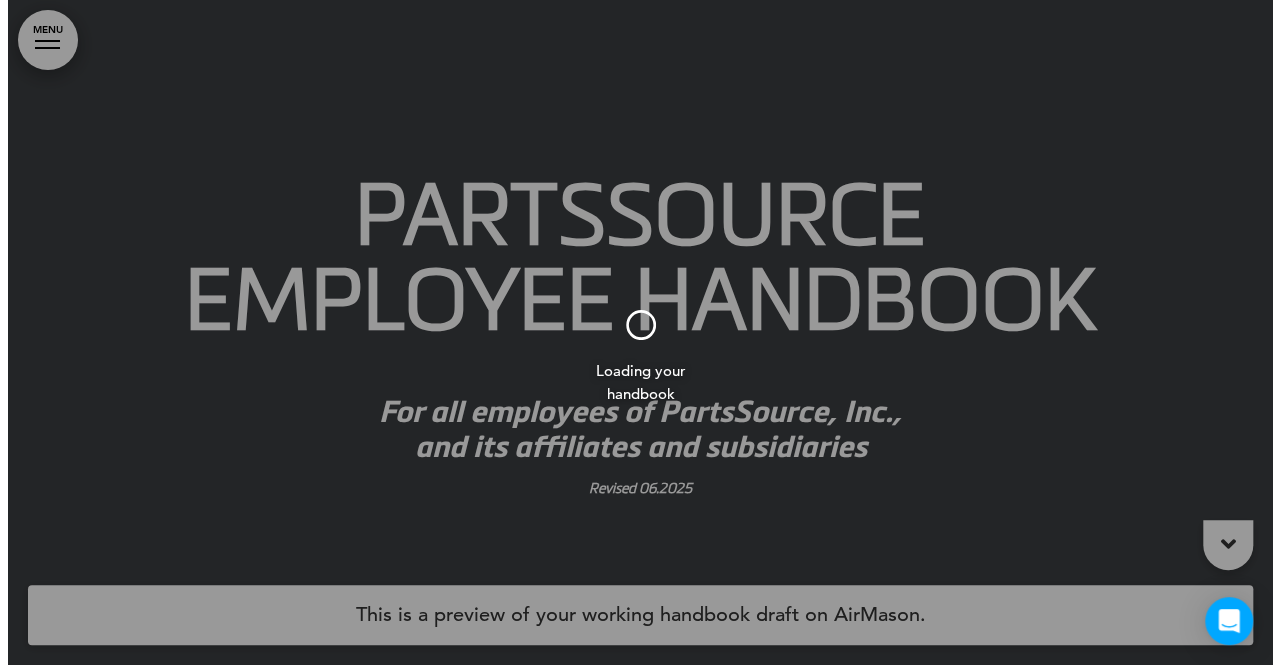 scroll, scrollTop: 0, scrollLeft: 0, axis: both 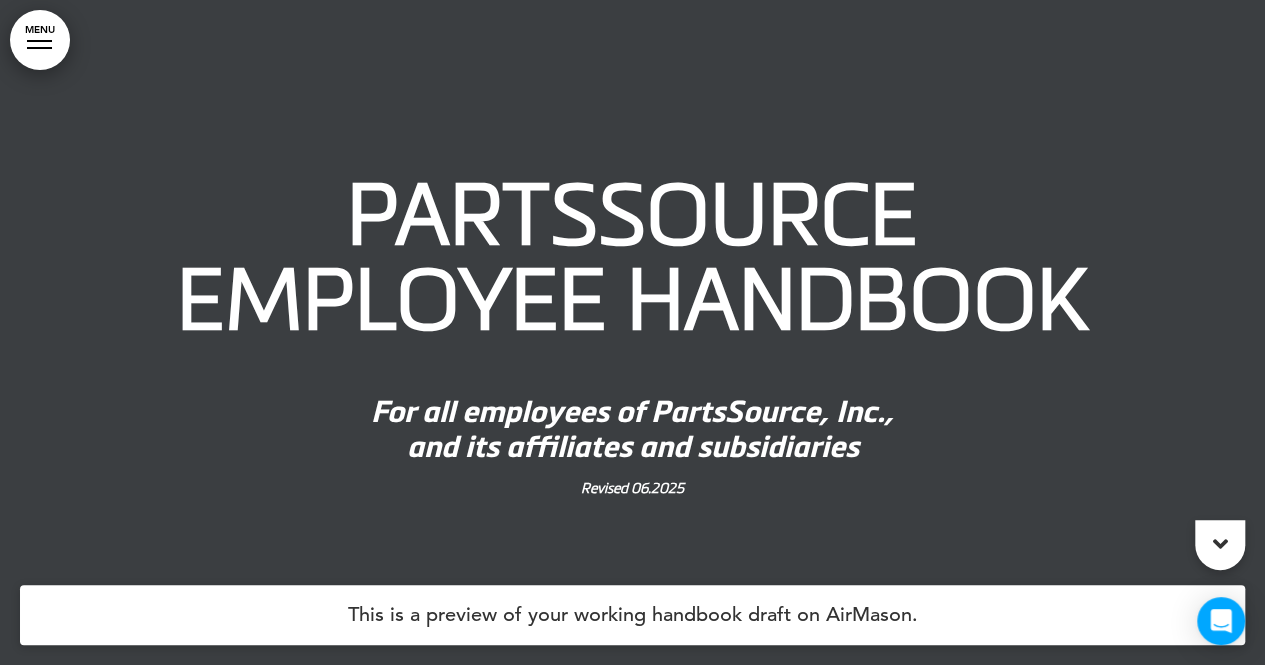 click on "MENU" at bounding box center [40, 40] 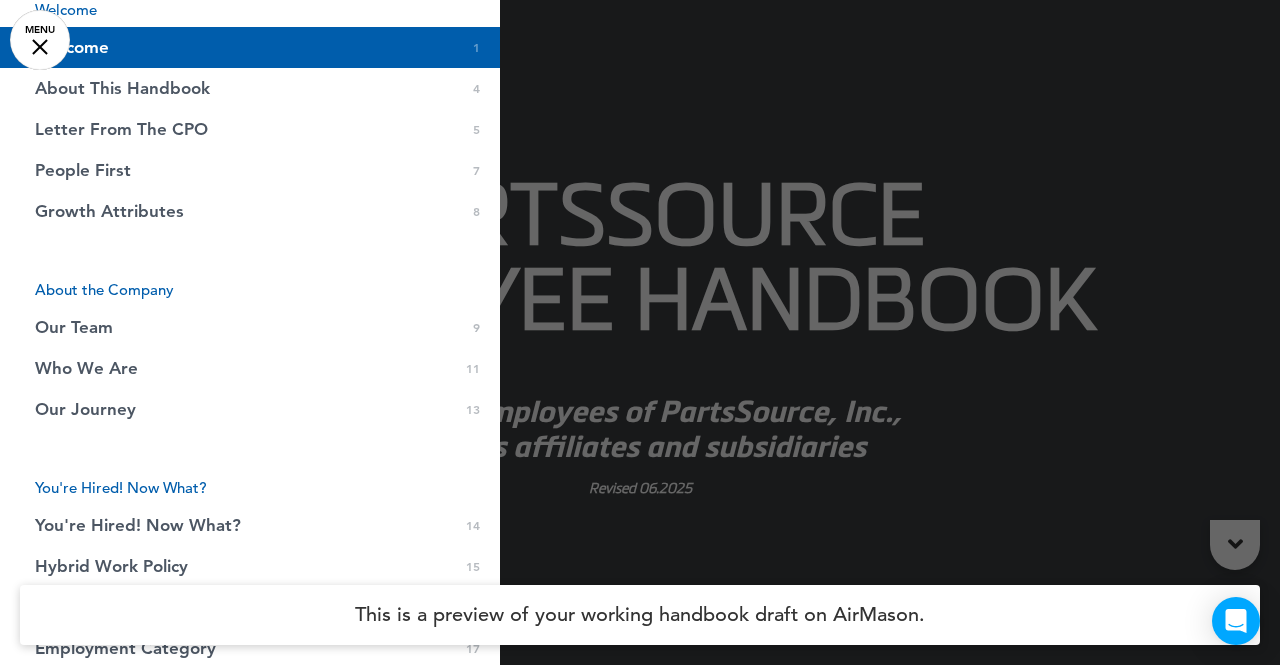 scroll, scrollTop: 0, scrollLeft: 0, axis: both 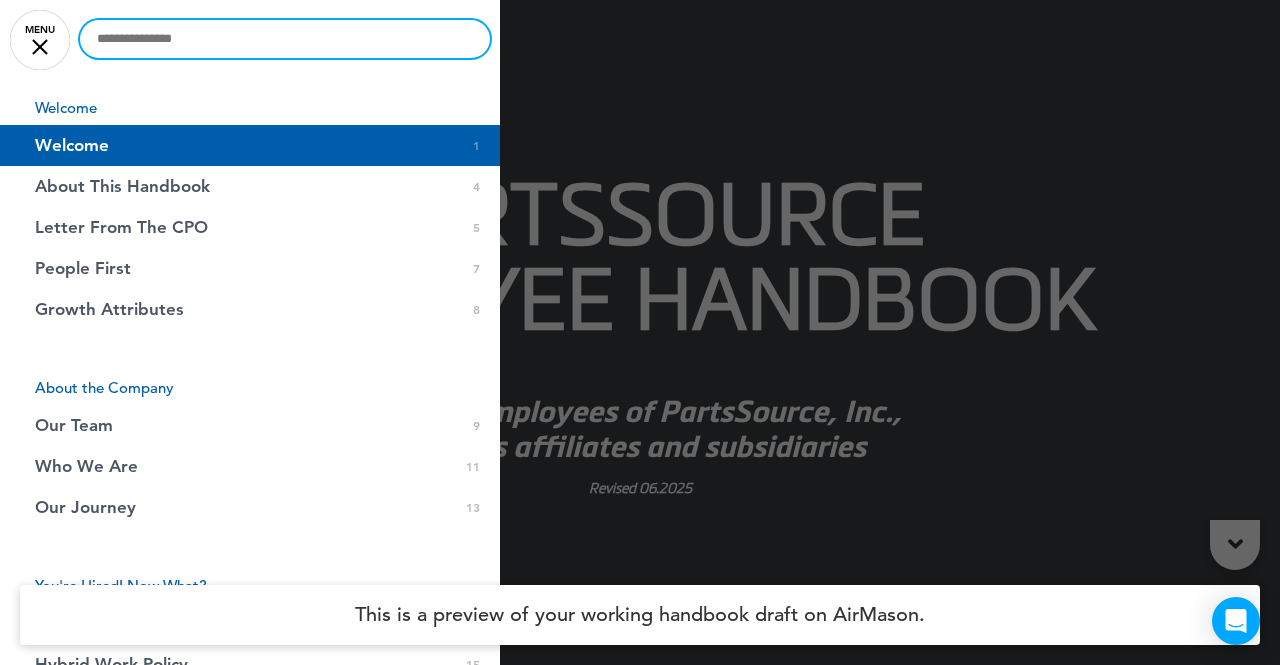 click at bounding box center (285, 39) 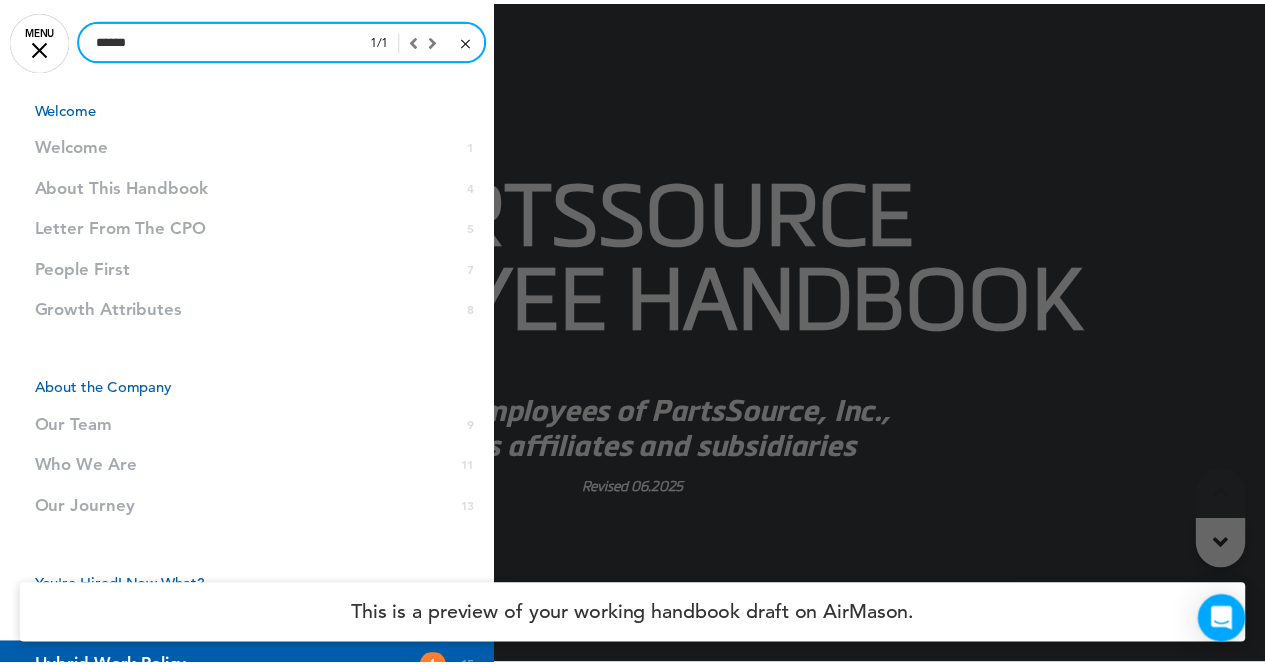 scroll, scrollTop: 13188, scrollLeft: 0, axis: vertical 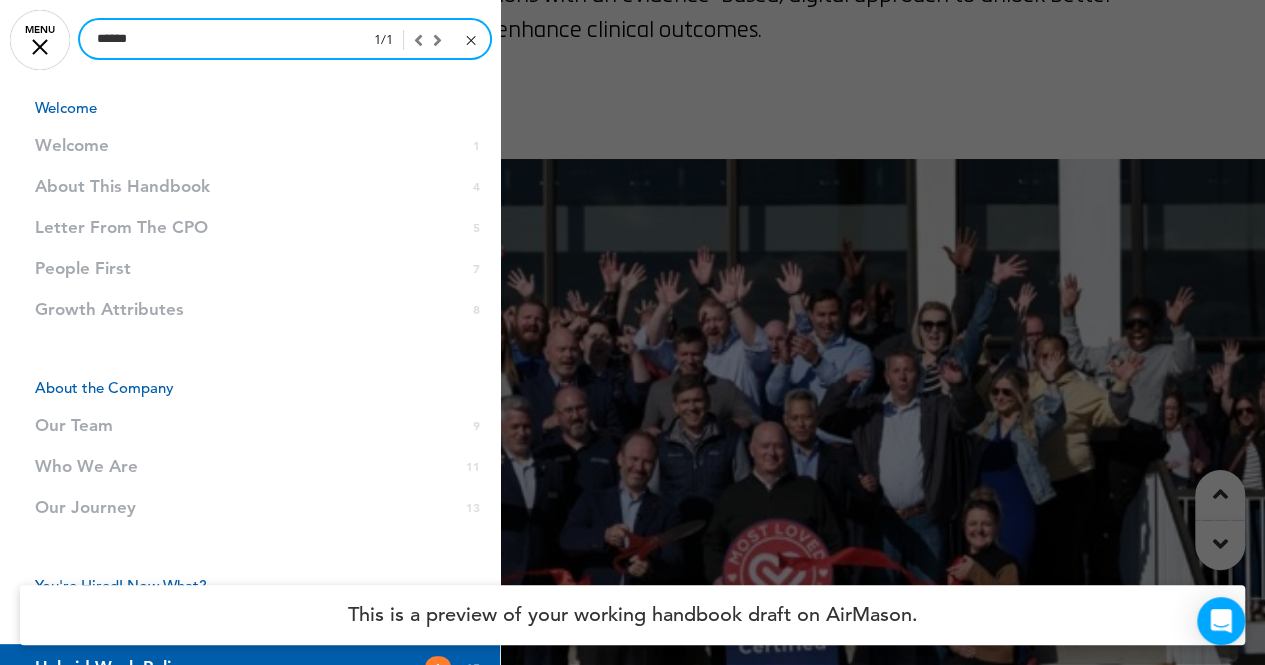 click on "******" at bounding box center (285, 39) 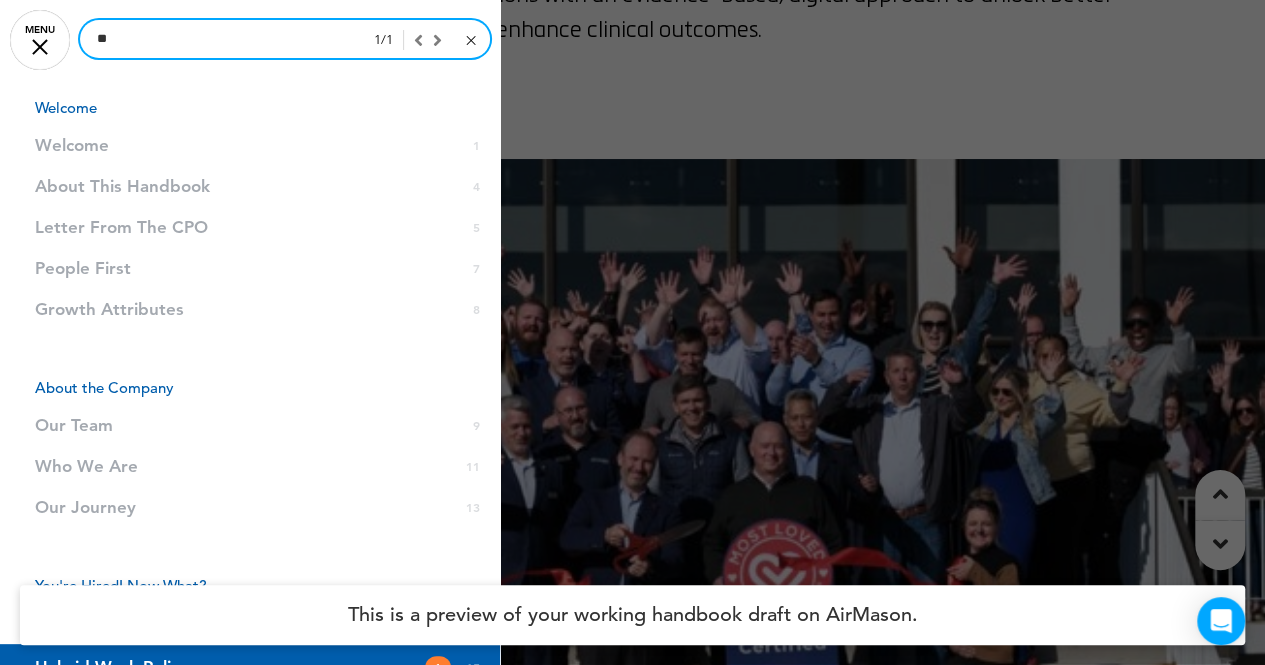 type on "*" 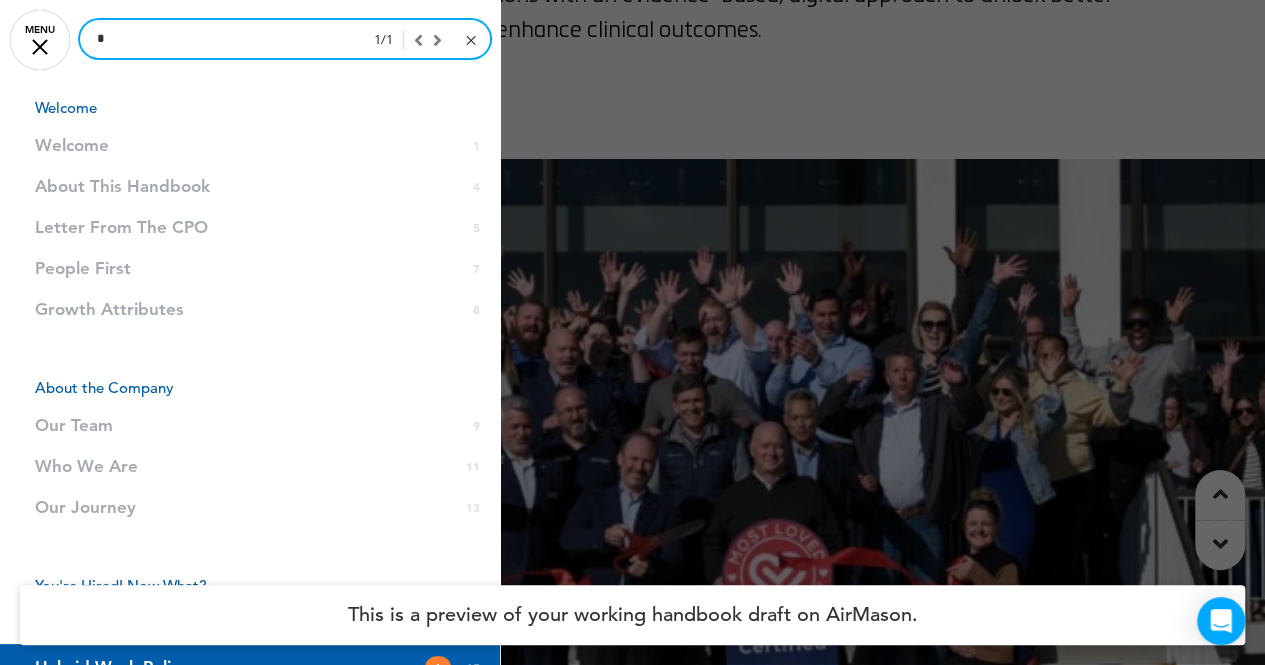 type 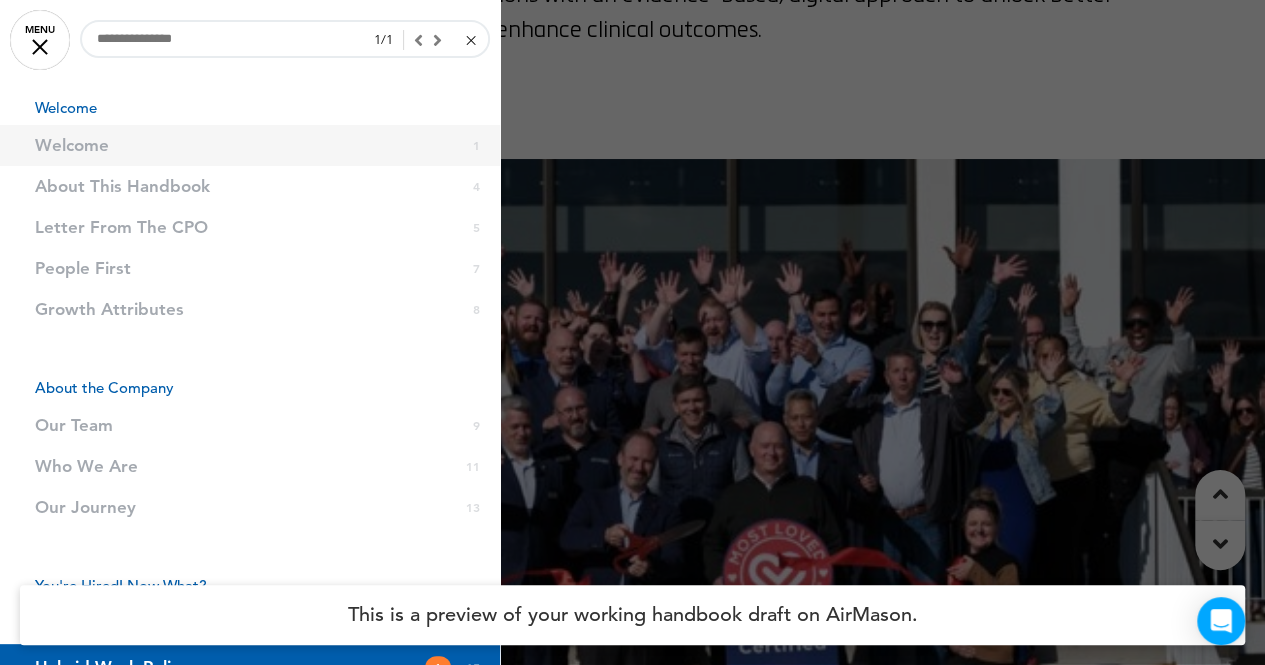 scroll, scrollTop: 5826, scrollLeft: 0, axis: vertical 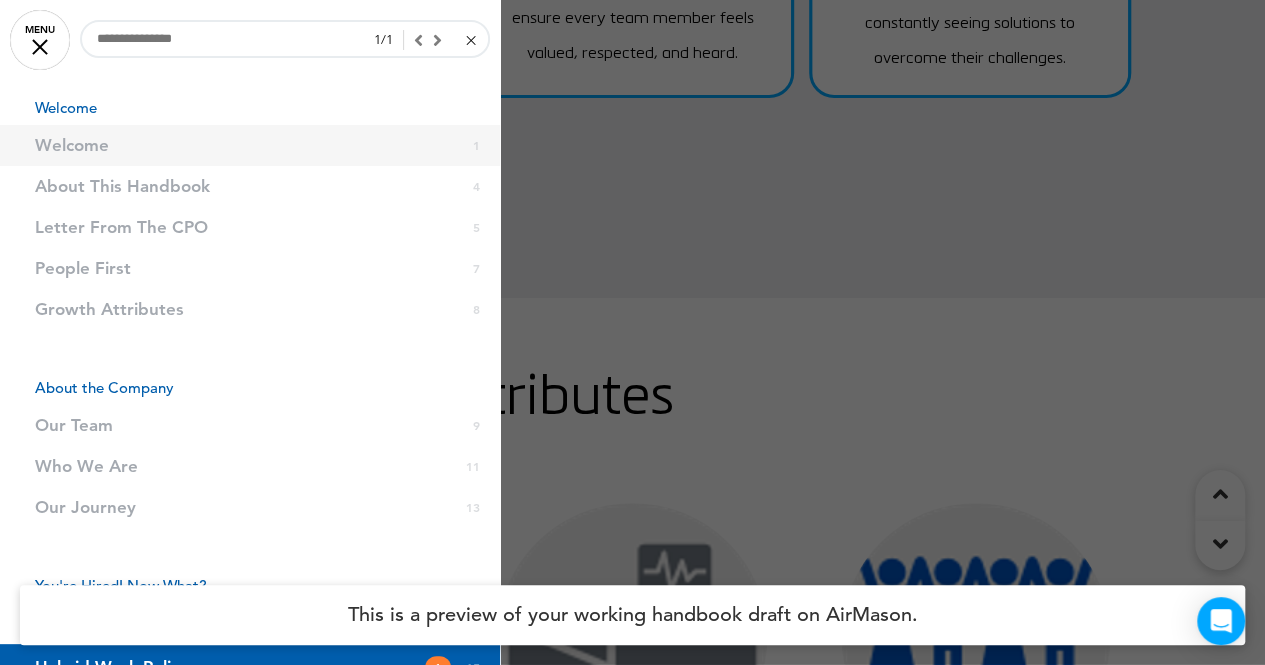 click on "Welcome
1" at bounding box center [250, 145] 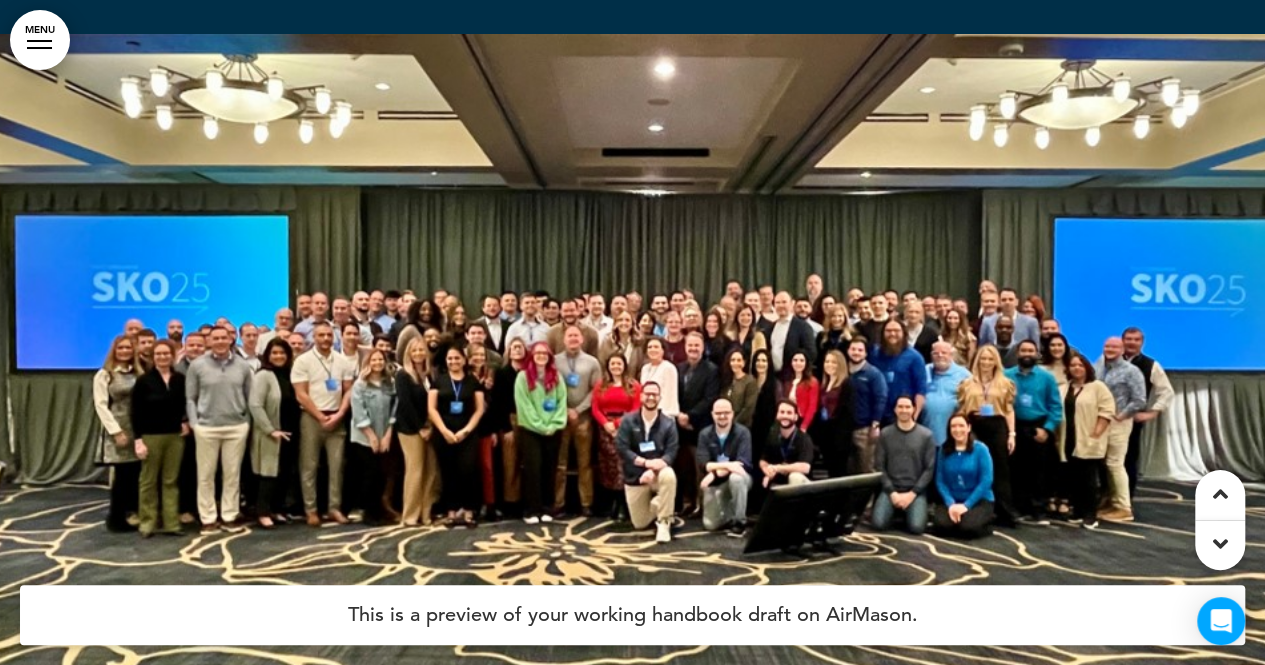 scroll, scrollTop: 8272, scrollLeft: 0, axis: vertical 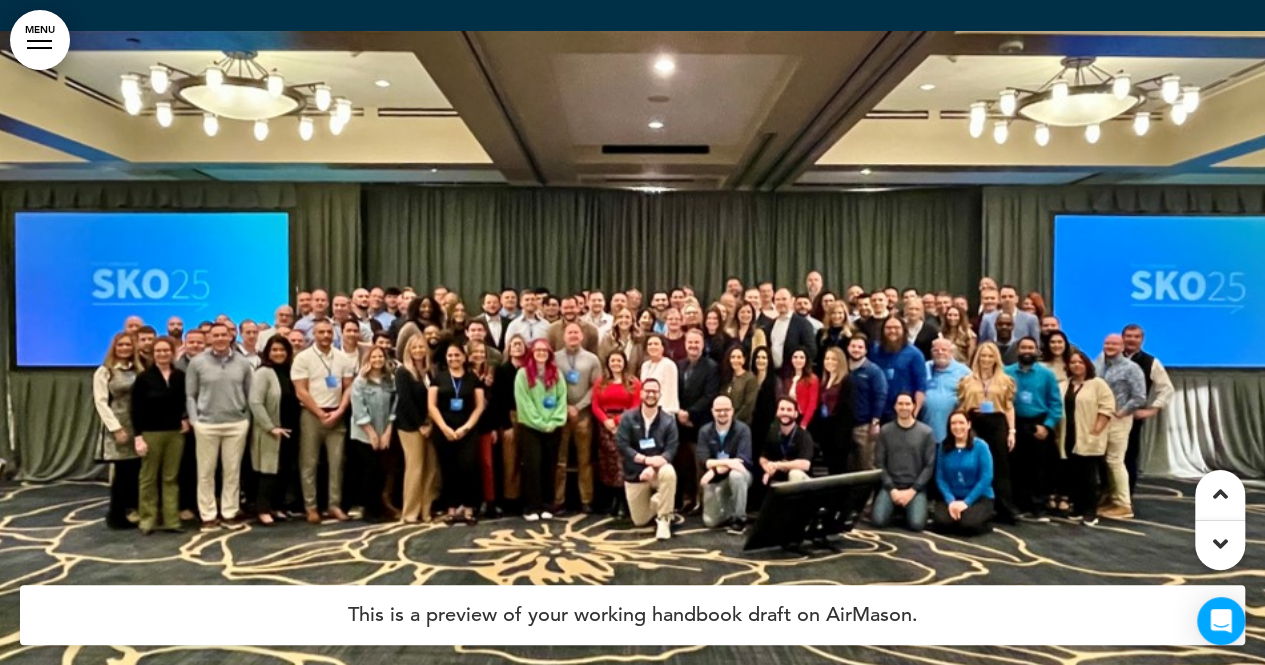 click at bounding box center [632, 391] 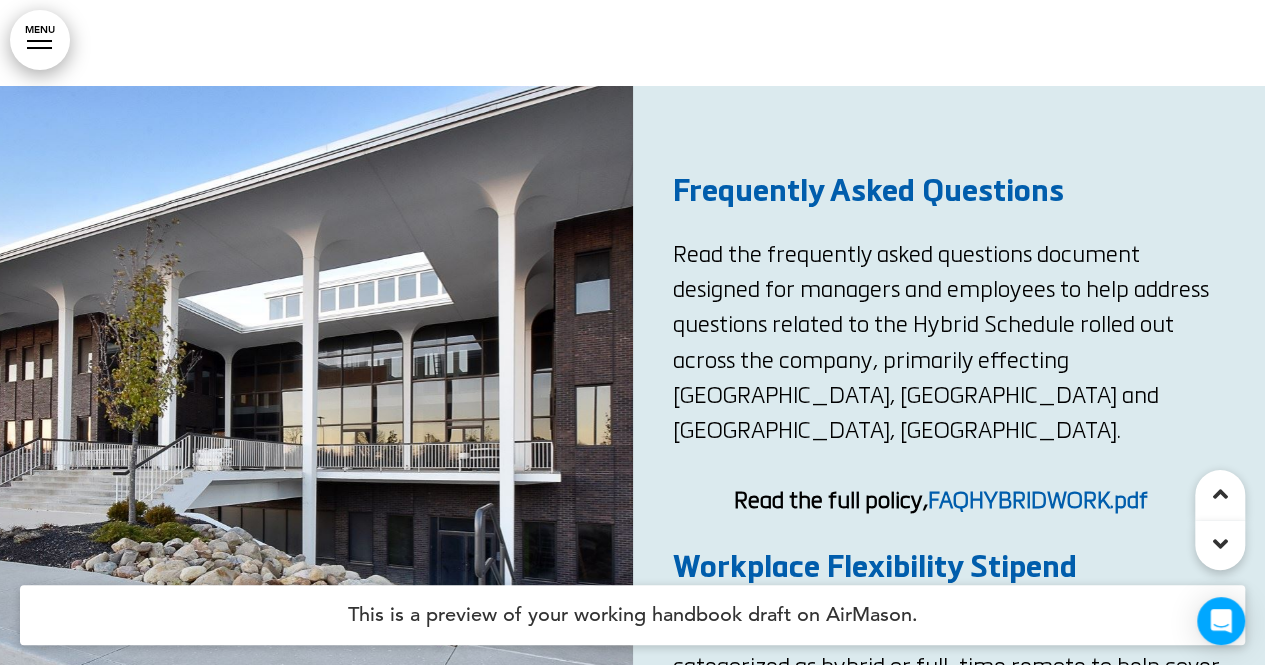scroll, scrollTop: 14058, scrollLeft: 0, axis: vertical 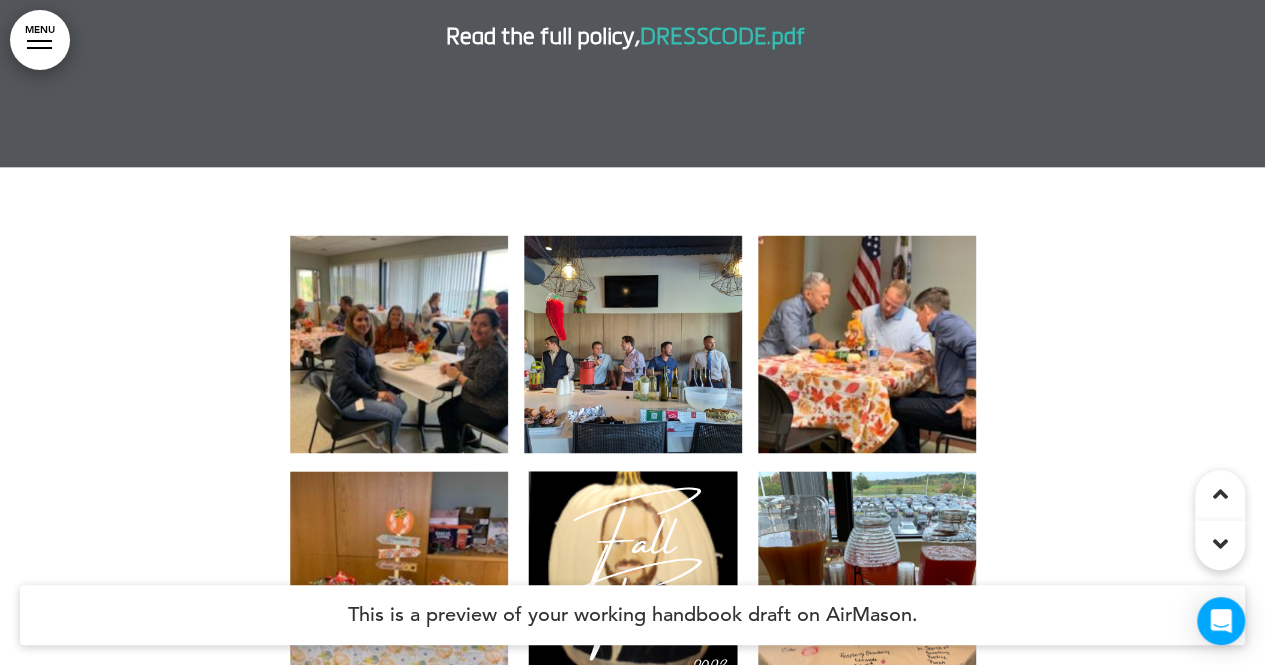 click on "DRESSCODE.pdf" at bounding box center [722, 38] 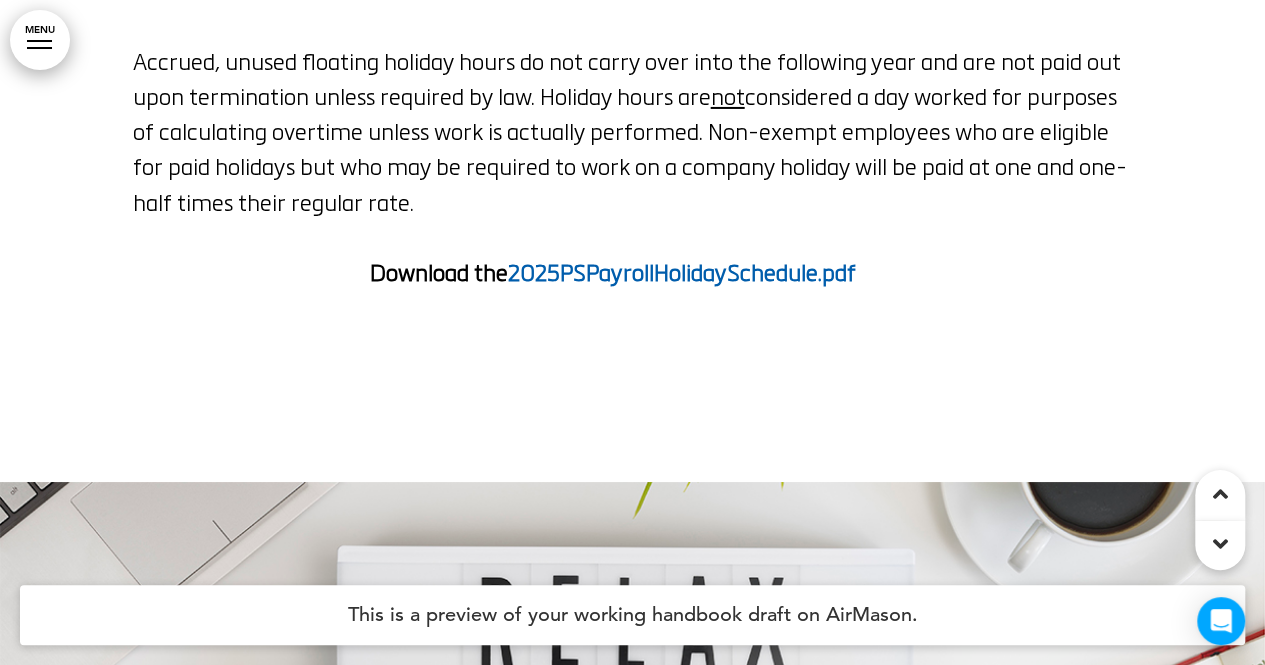 scroll, scrollTop: 26215, scrollLeft: 0, axis: vertical 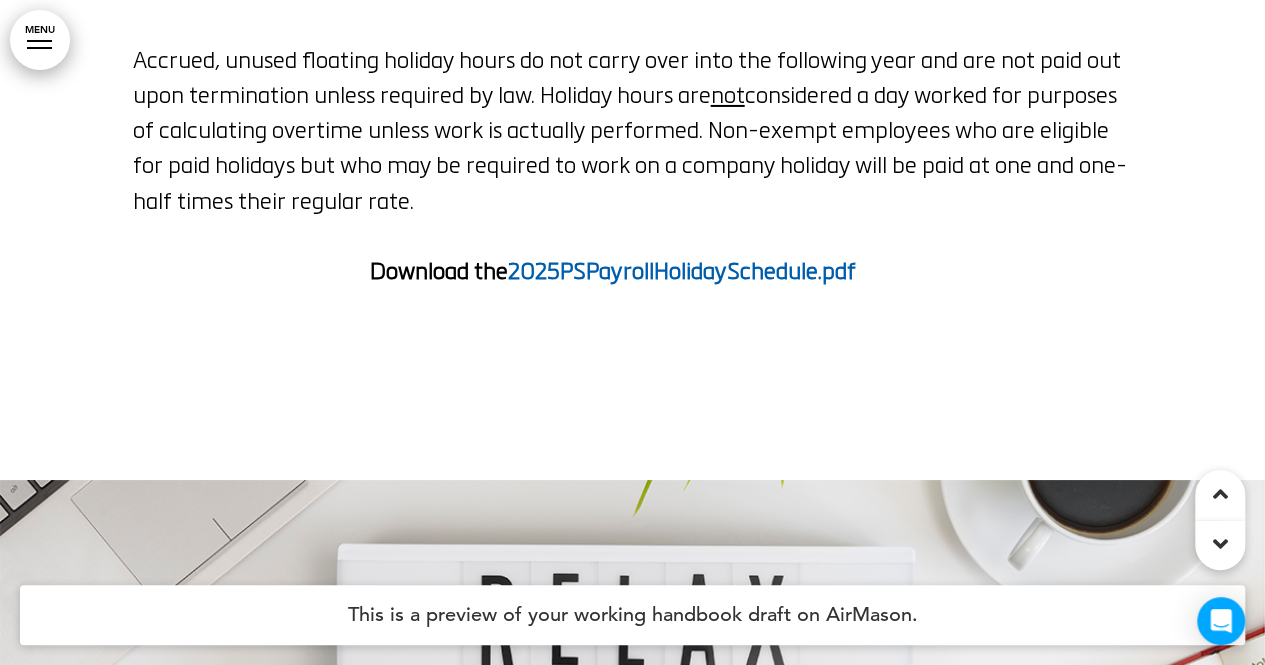 click on "Download the    2025PSPayrollHolidaySchedule.pdf" at bounding box center [633, 273] 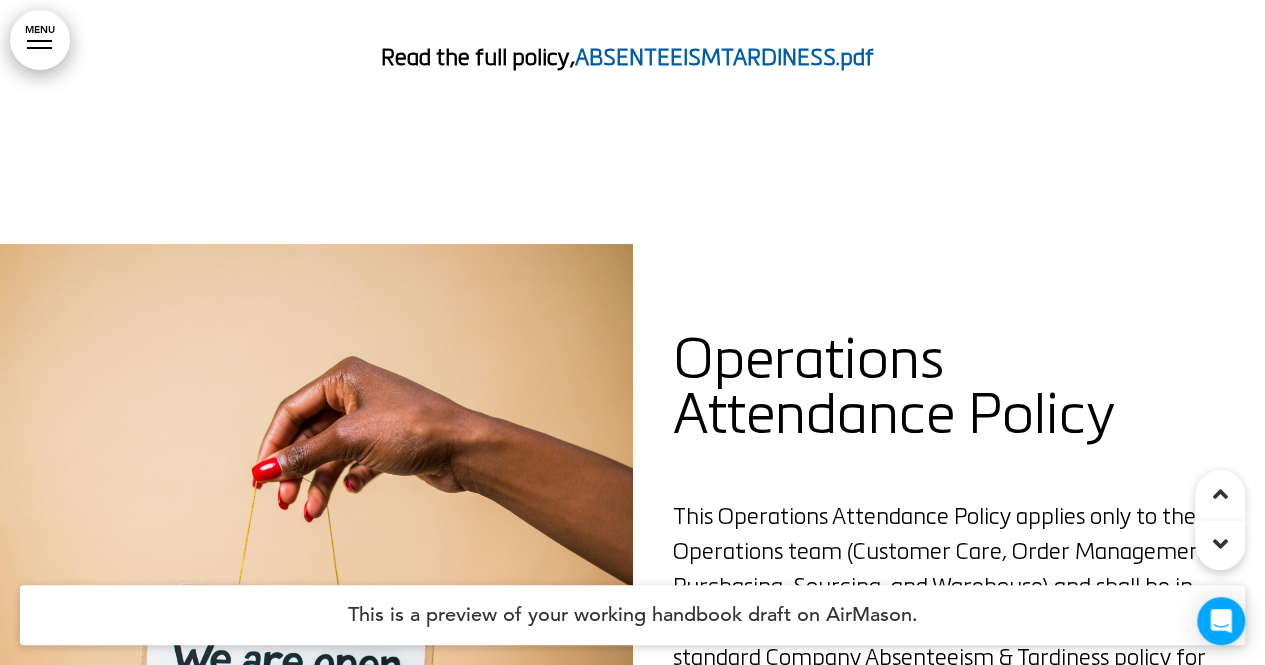 scroll, scrollTop: 38142, scrollLeft: 0, axis: vertical 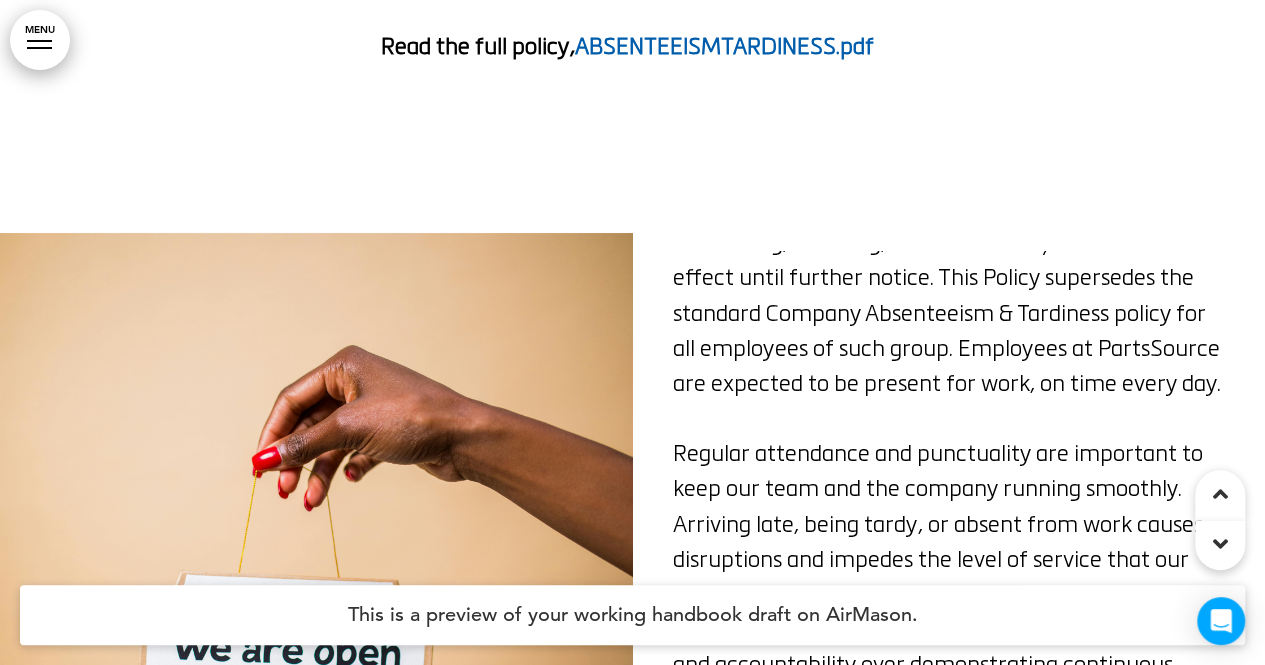 click on "Operations Attendance Policy This Operations Attendance Policy applies only to the Operations team (Customer Care, Order Management, Purchasing, Sourcing, and Warehouse) and shall be in effect until further notice. This Policy supersedes the standard Company Absenteeism & Tardiness policy for all employees of such group. Employees at PartsSource are expected to be present for work, on time every day. Regular attendance and punctuality are important to keep our team and the company running smoothly. Arriving late, being tardy, or absent from work causes disruptions and impedes the level of service that our colleagues, customers, and clients expect. We believe each individual employee has a great deal of influence and accountability over demonstrating continuous dependability, quality and service, and overall pride of our collective work. Read the full policy,    OPERATIONSATTENDANCEPOLICY.pdf" at bounding box center [949, 593] 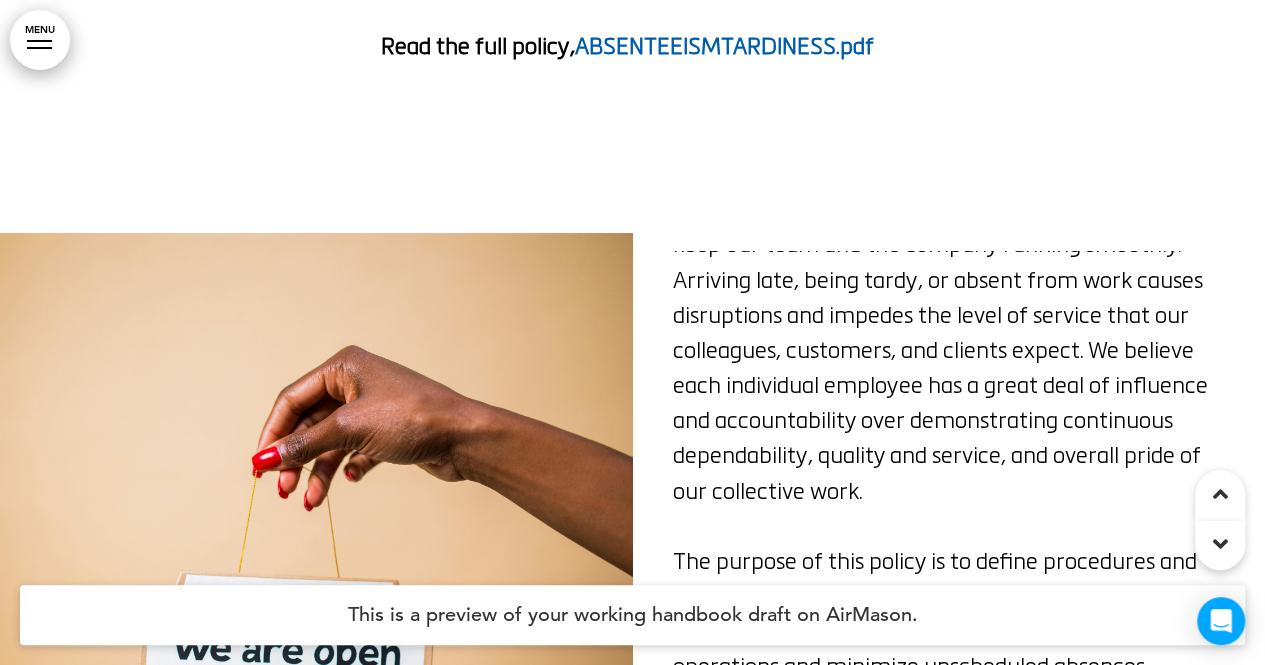 scroll, scrollTop: 614, scrollLeft: 0, axis: vertical 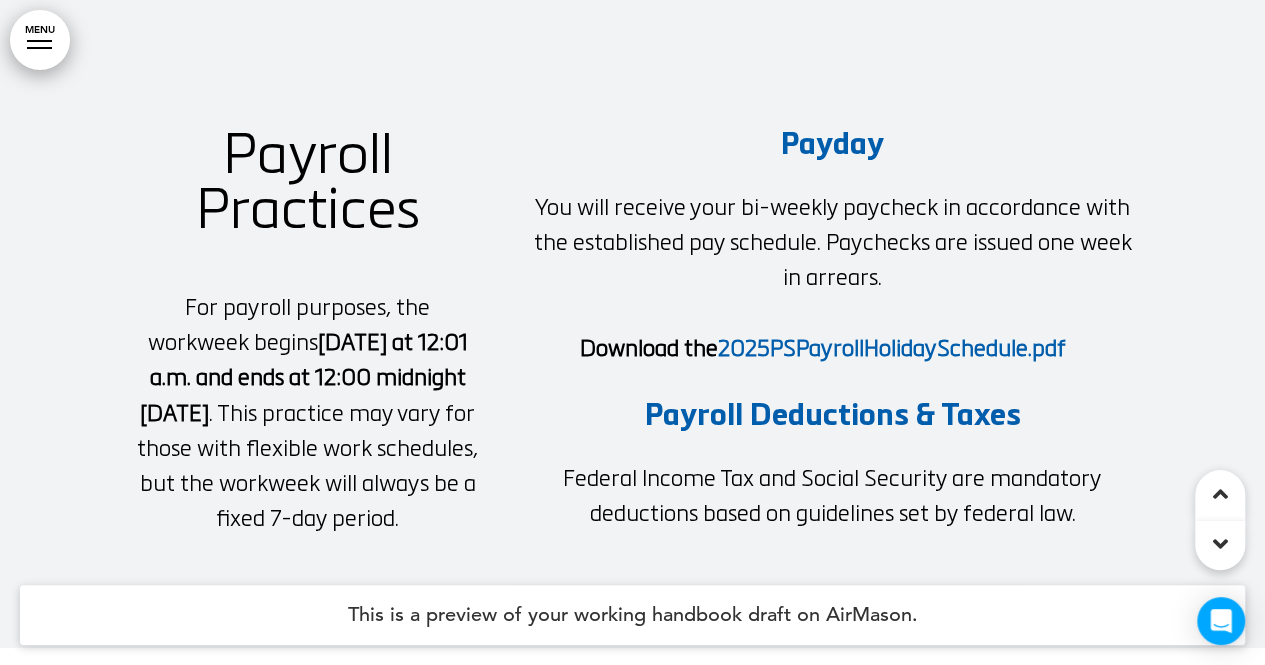 click on "2025PSPayrollHolidaySchedule.pdf" at bounding box center [892, 350] 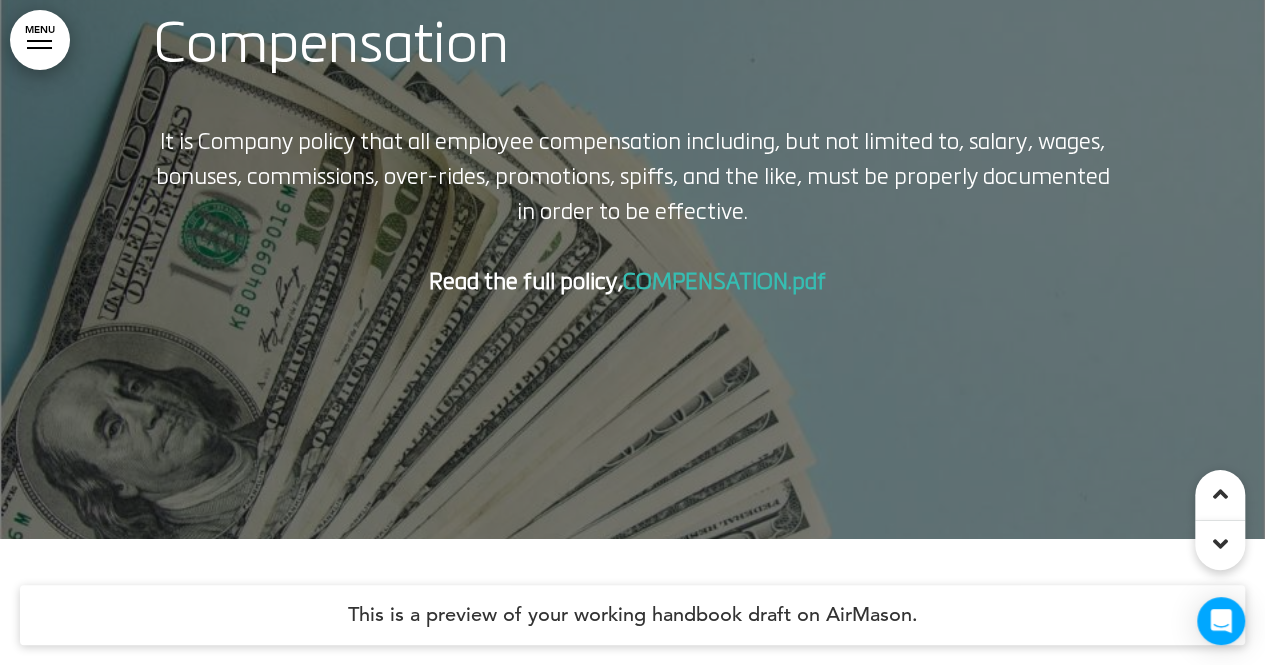 scroll, scrollTop: 41442, scrollLeft: 0, axis: vertical 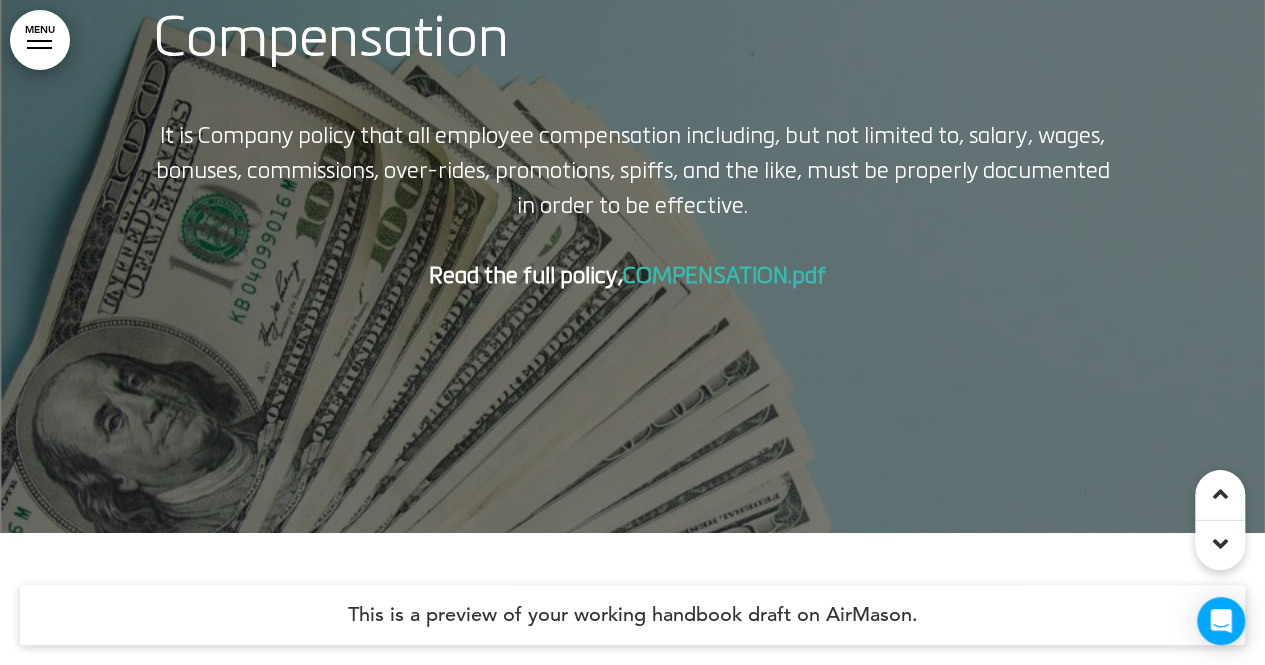 click on "COMPENSATION.pdf" at bounding box center (724, 278) 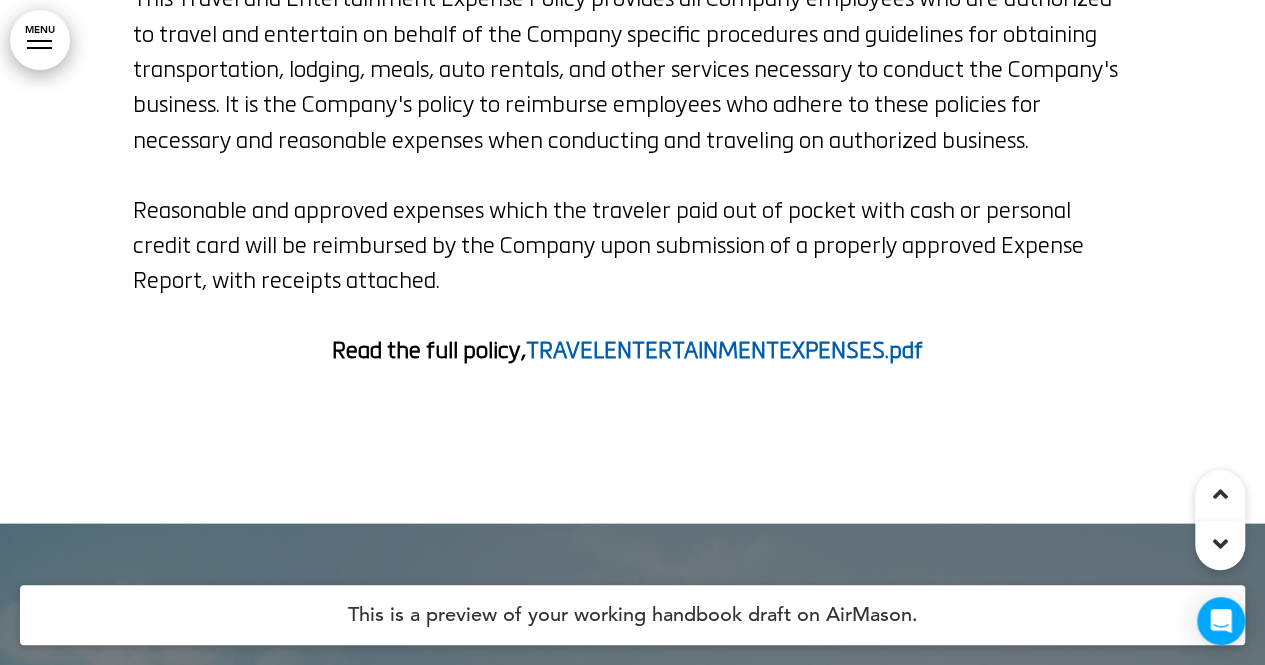 scroll, scrollTop: 43614, scrollLeft: 0, axis: vertical 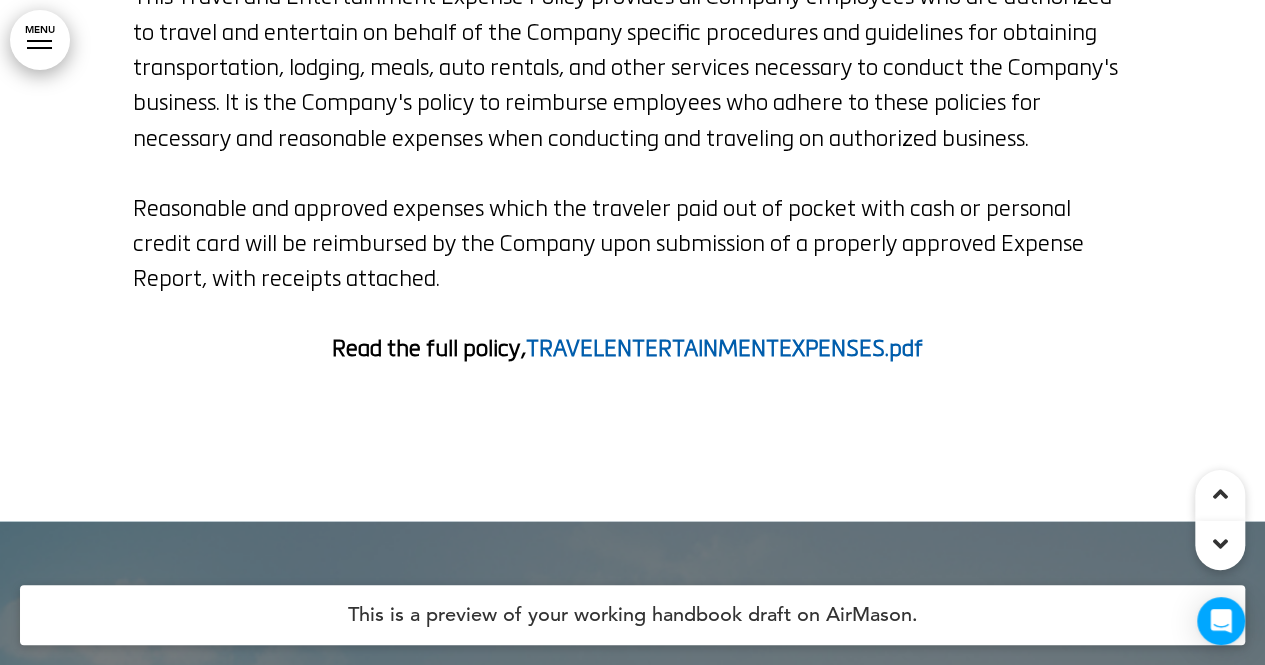 click on "TRAVELENTERTAINMENTEXPENSES.pdf" at bounding box center [724, 349] 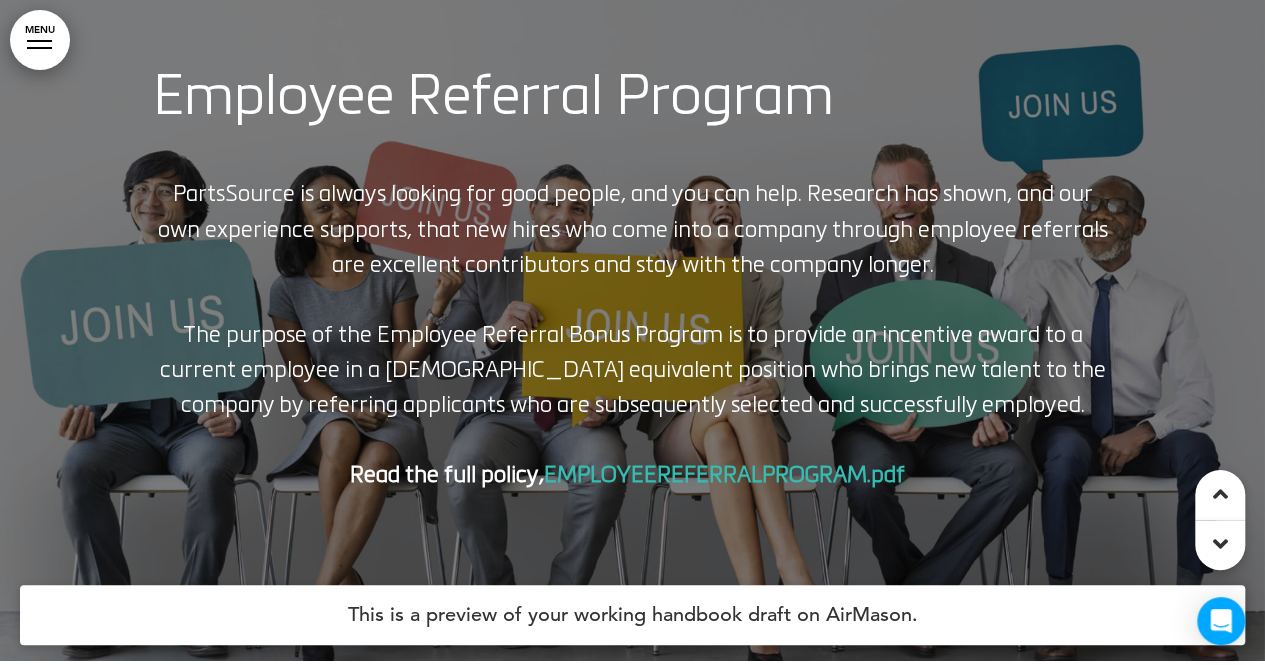 scroll, scrollTop: 53760, scrollLeft: 0, axis: vertical 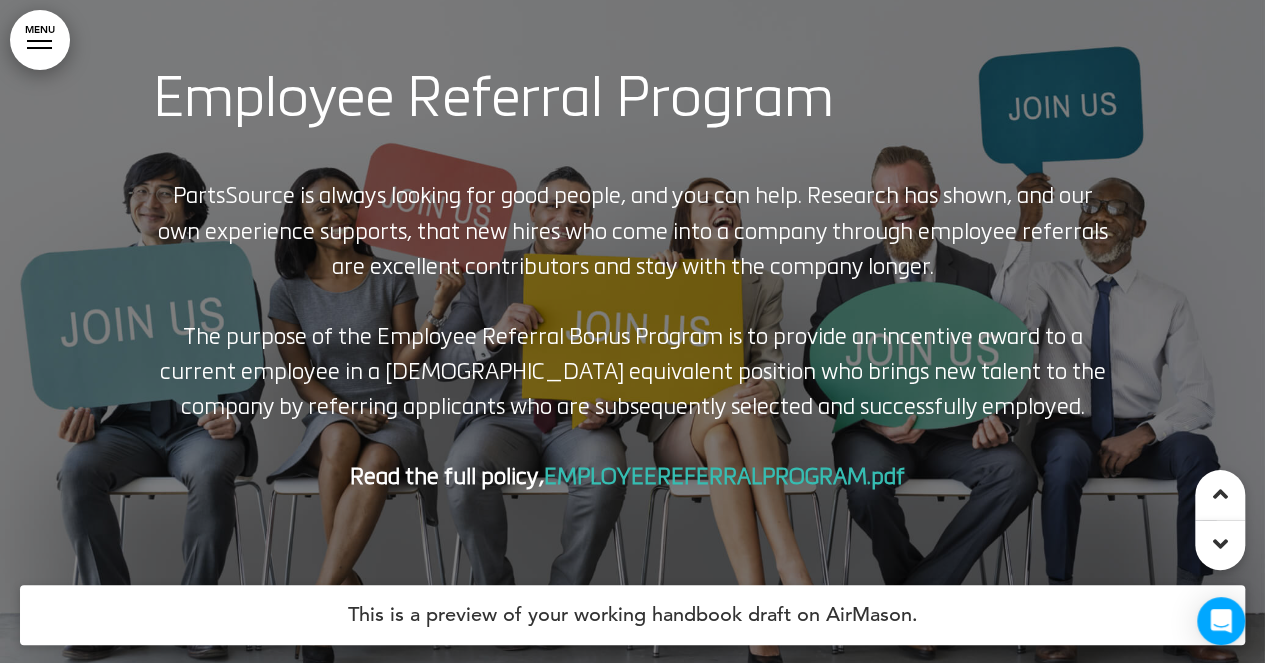click on "EMPLOYEEREFERRALPROGRAM.pdf" at bounding box center [724, 478] 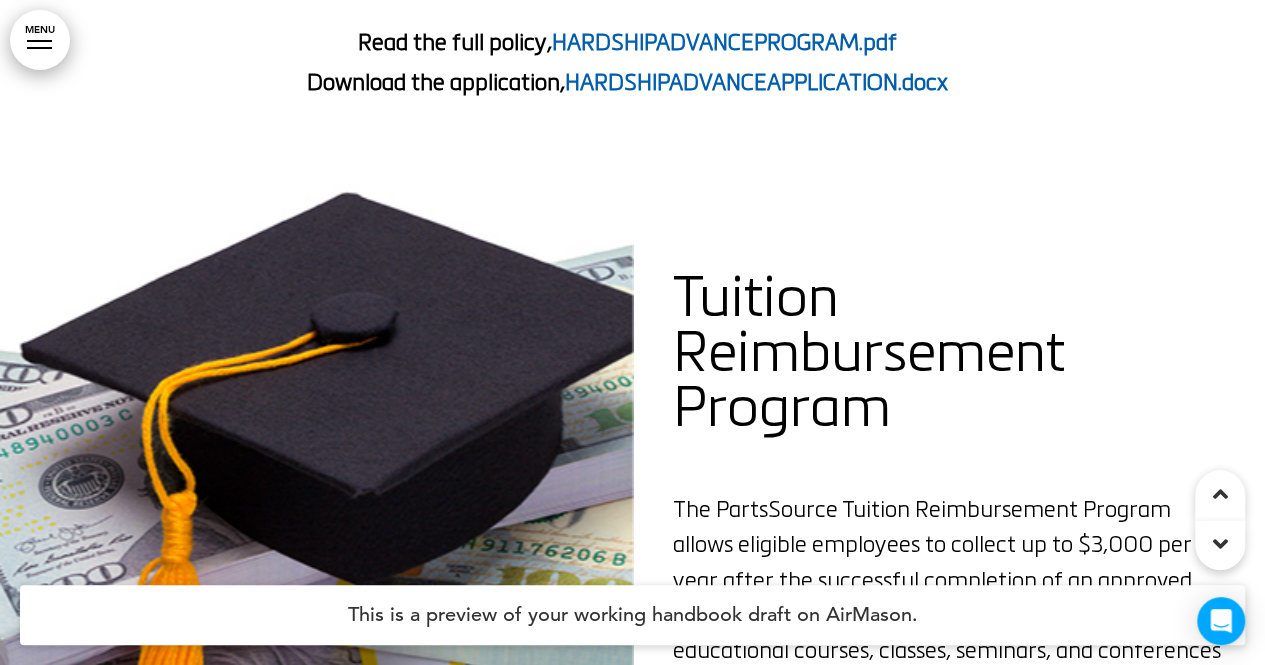 scroll, scrollTop: 54970, scrollLeft: 0, axis: vertical 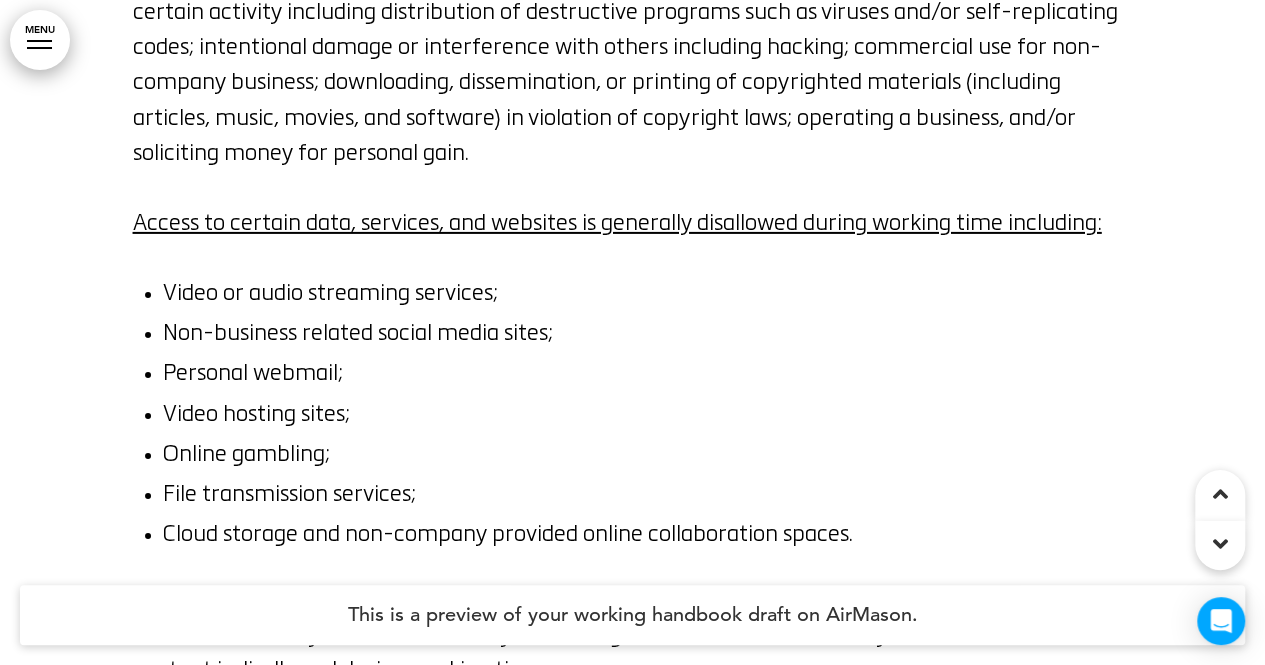 click at bounding box center (632, 581) 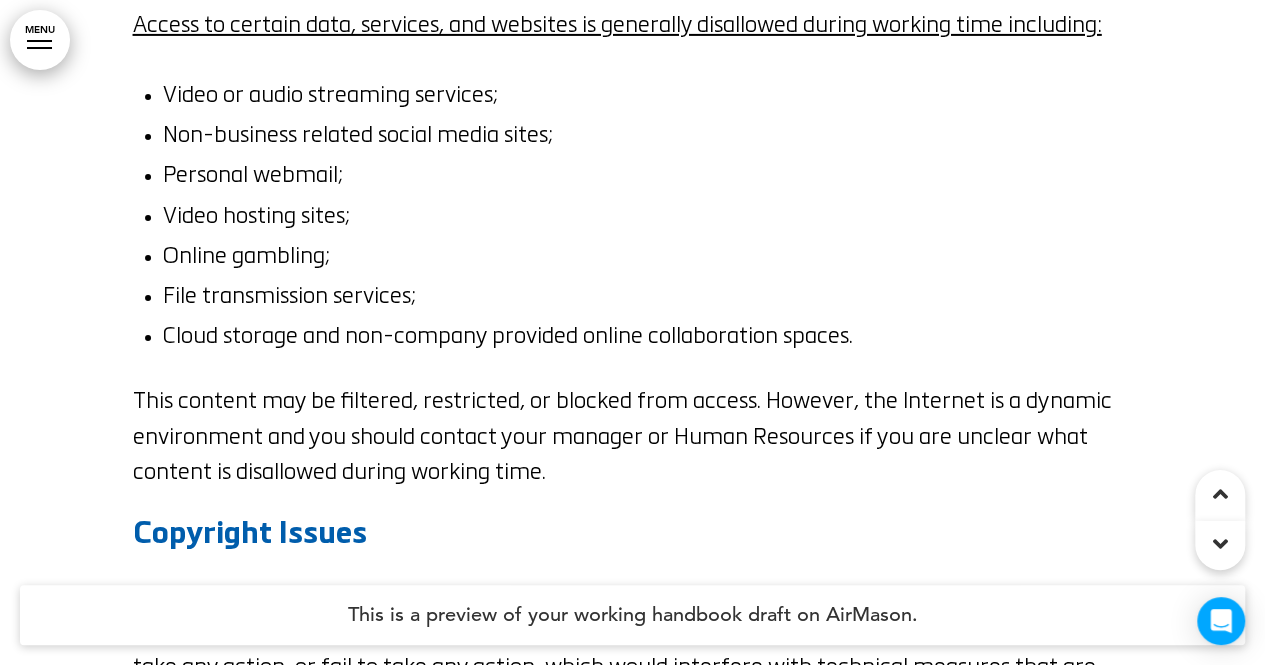 scroll, scrollTop: 60308, scrollLeft: 0, axis: vertical 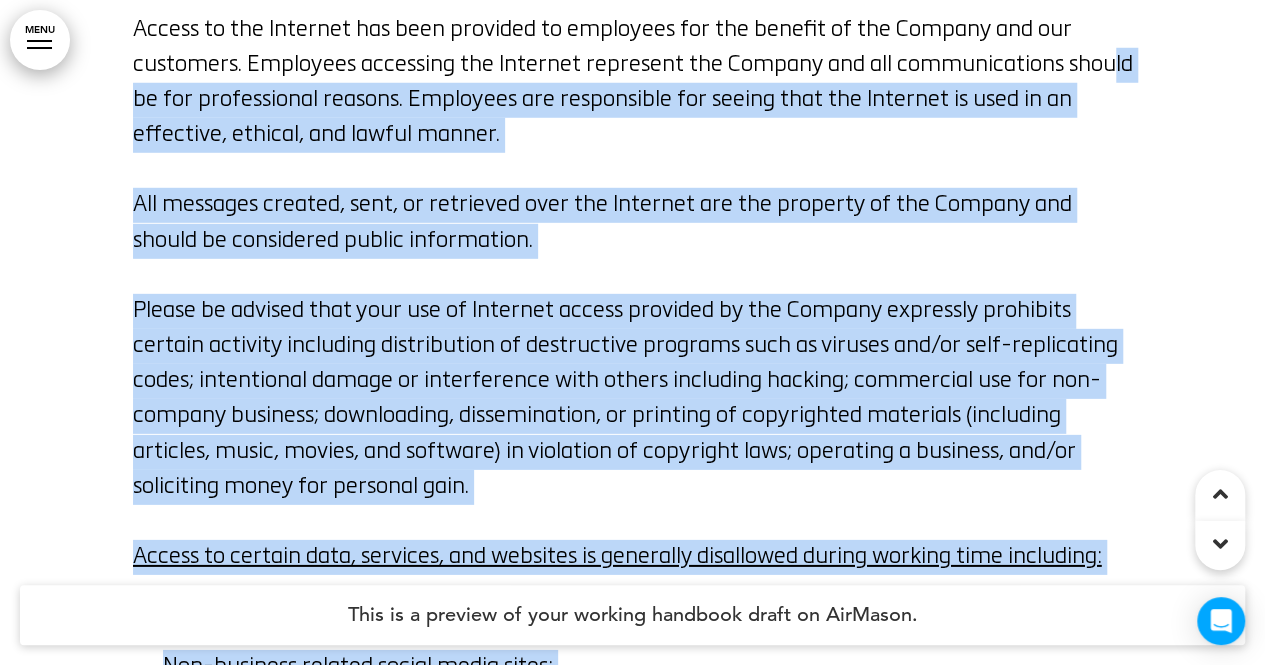 drag, startPoint x: 1166, startPoint y: 261, endPoint x: 1107, endPoint y: -87, distance: 352.966 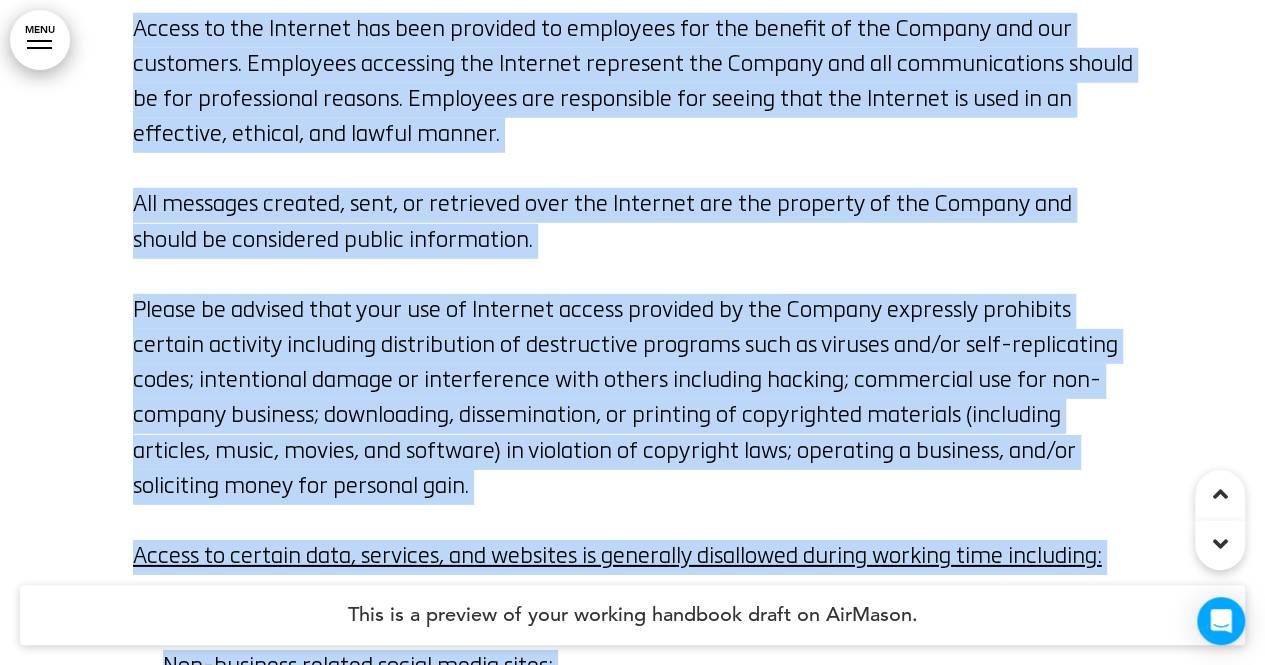 scroll, scrollTop: 59465, scrollLeft: 0, axis: vertical 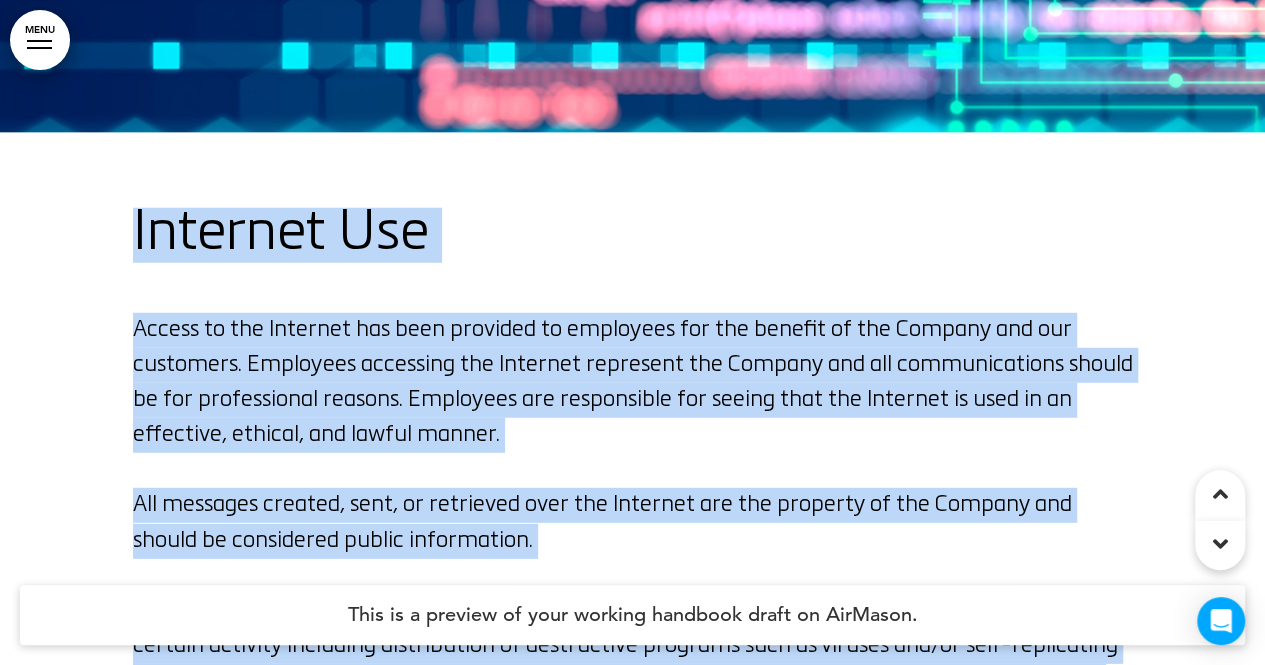 click at bounding box center [632, 1214] 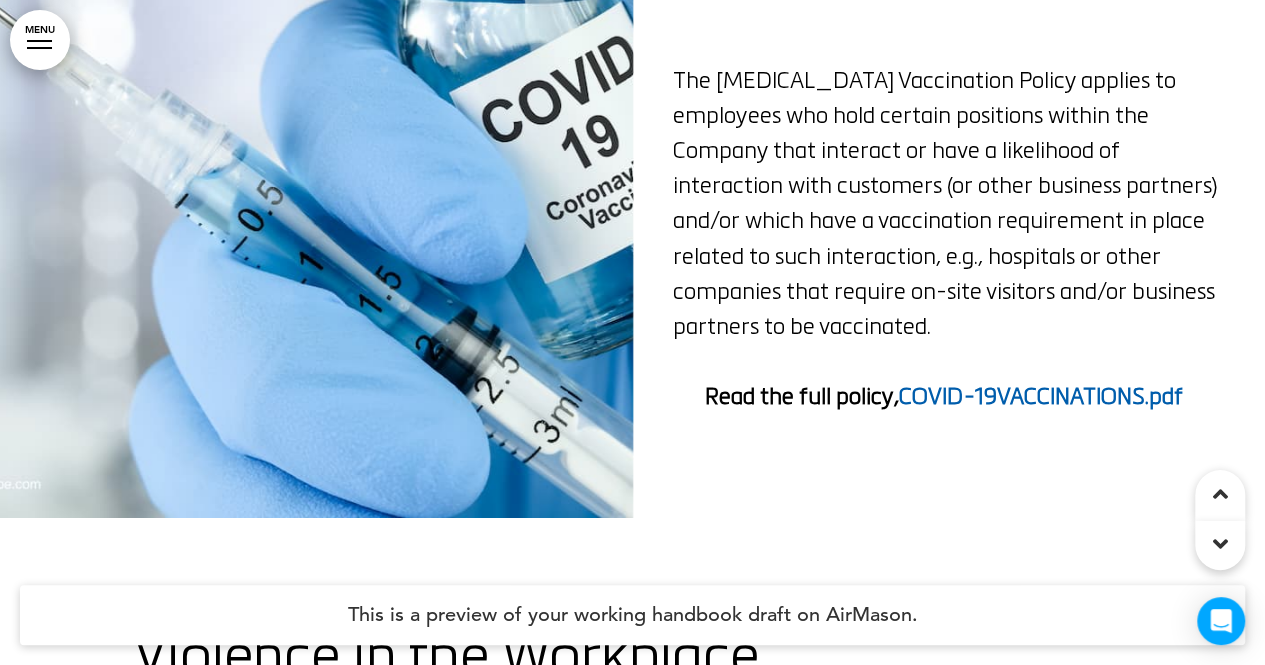 scroll, scrollTop: 72410, scrollLeft: 0, axis: vertical 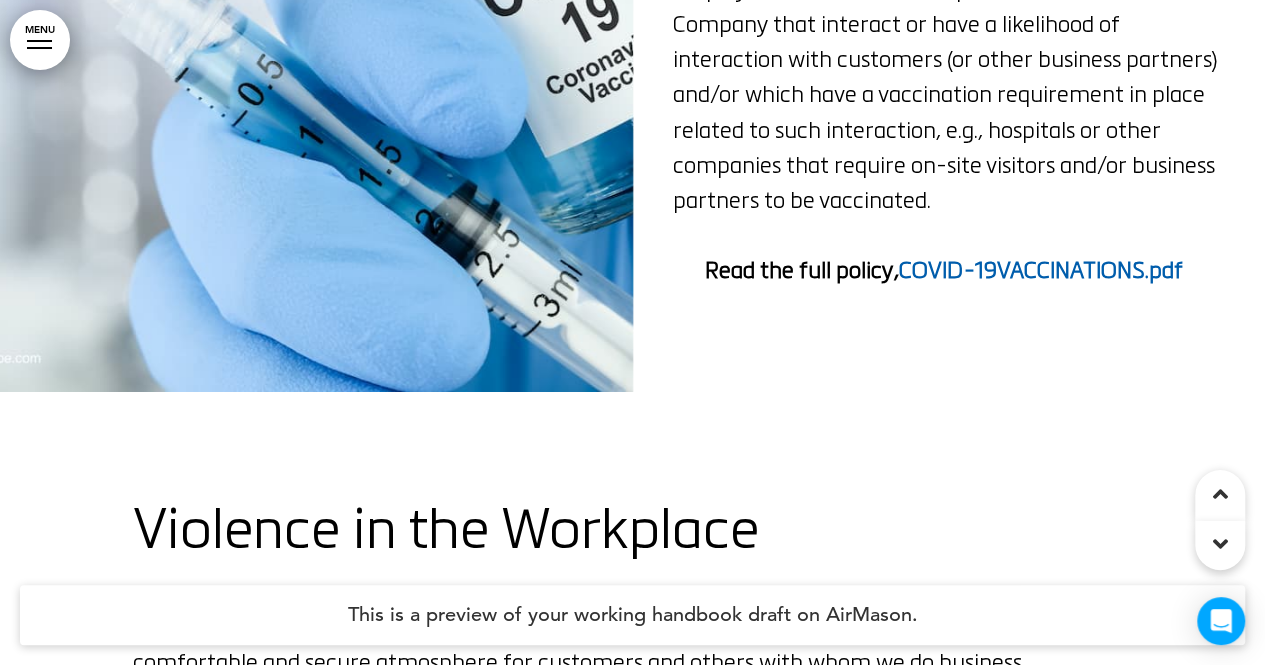 click on "COVID-19VACCINATIONS.pdf" at bounding box center (1040, 272) 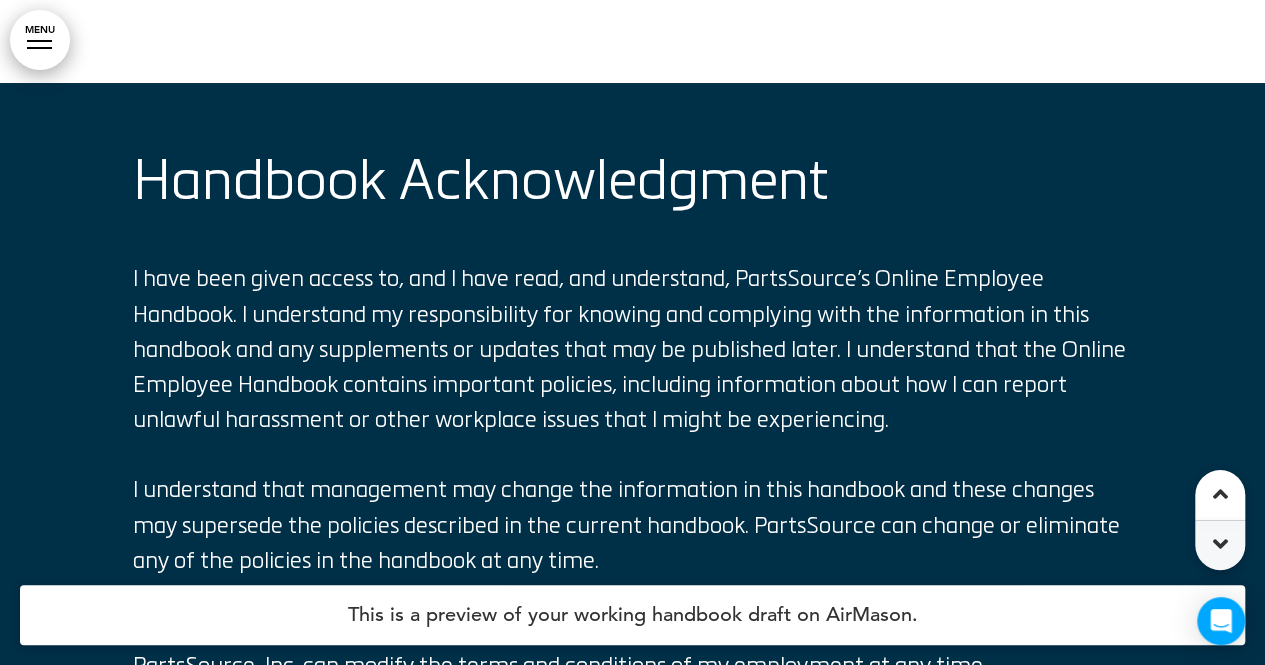 scroll, scrollTop: 77174, scrollLeft: 0, axis: vertical 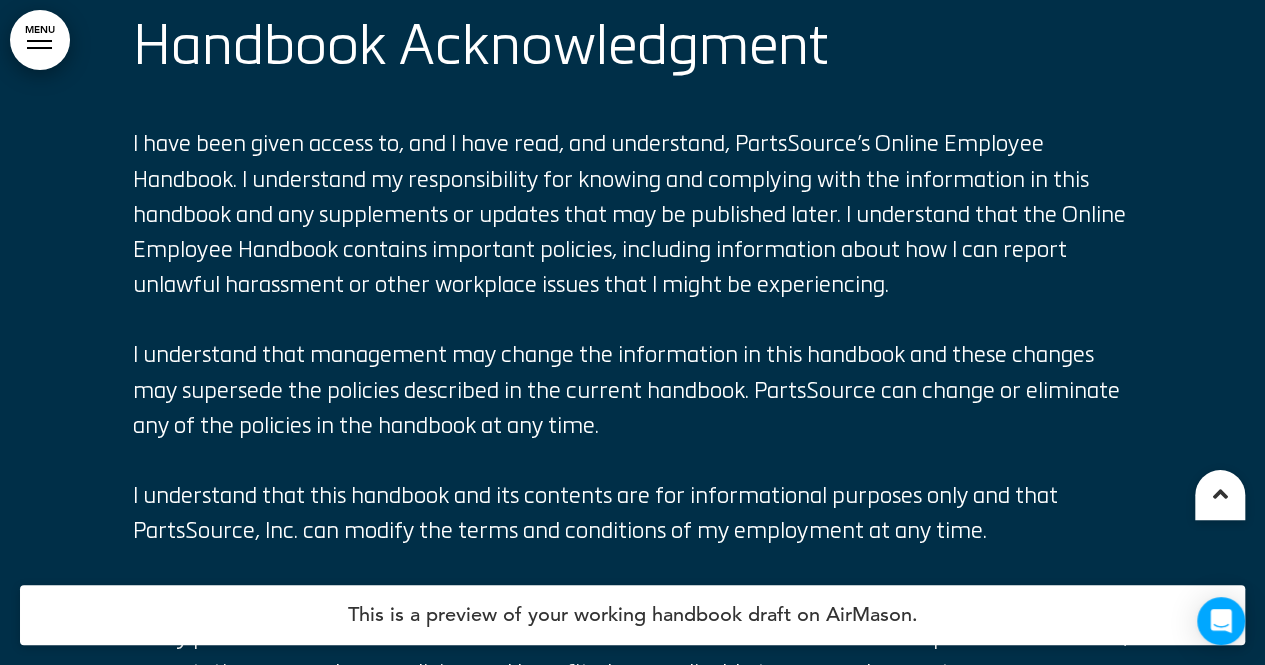 click on "MENU" at bounding box center [40, 40] 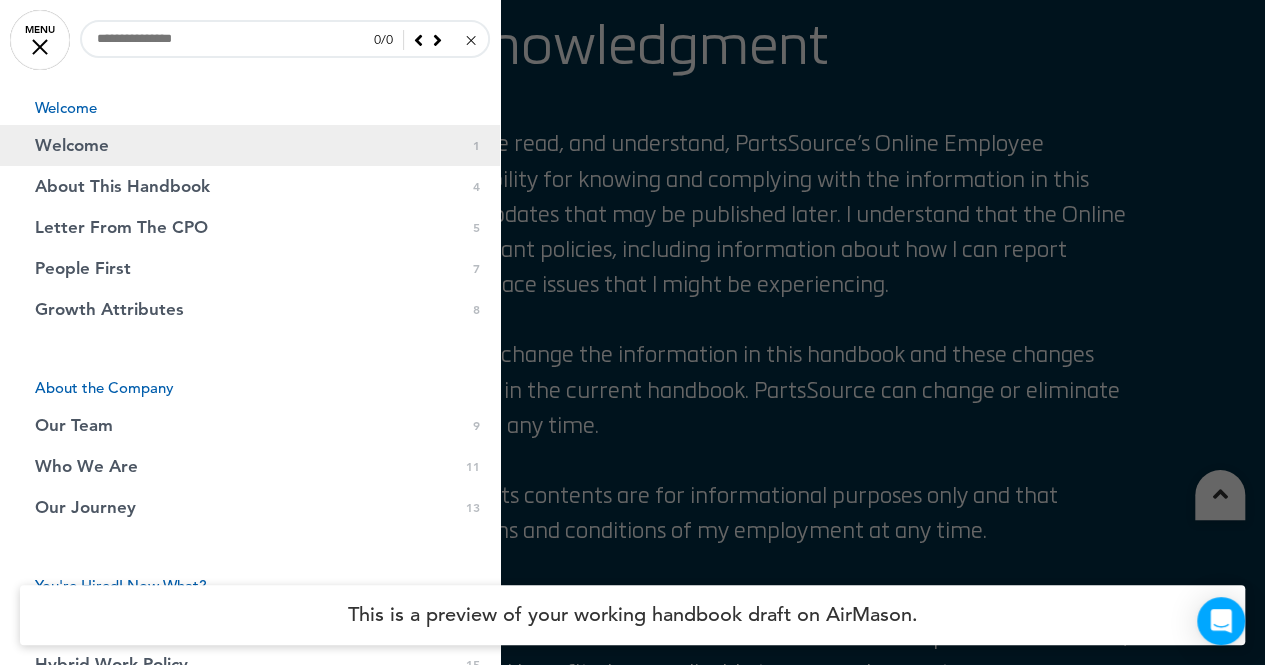 click on "Welcome
1" at bounding box center (250, 145) 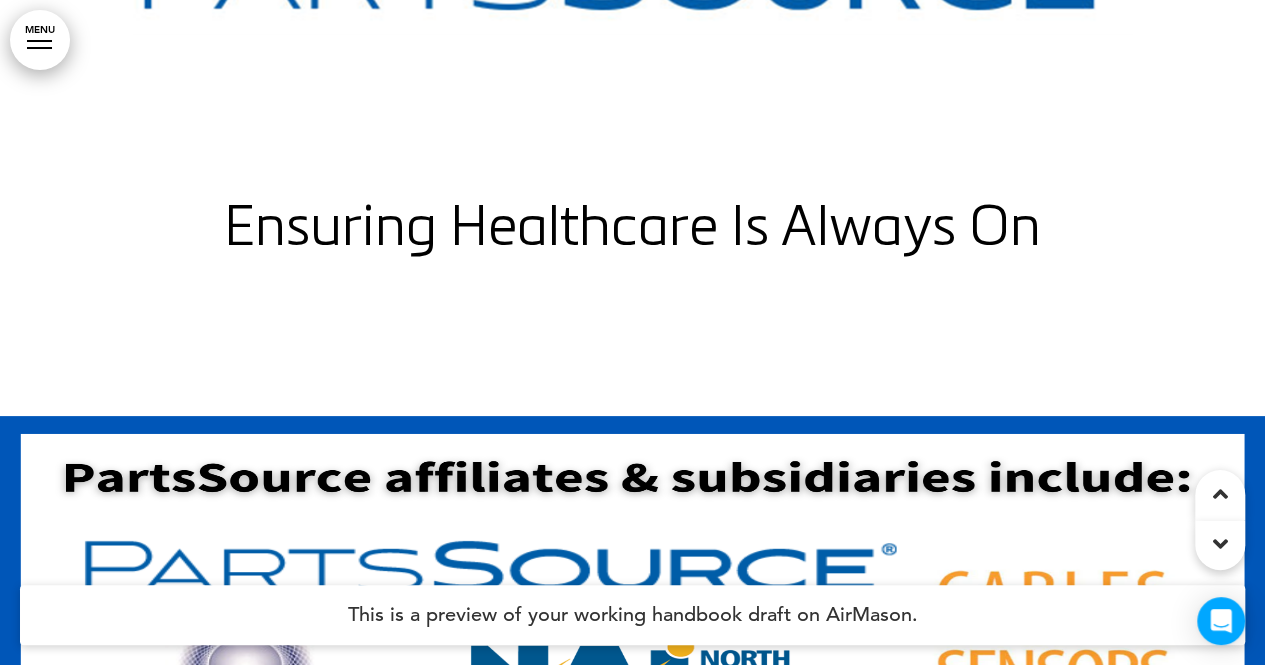 scroll, scrollTop: 1025, scrollLeft: 0, axis: vertical 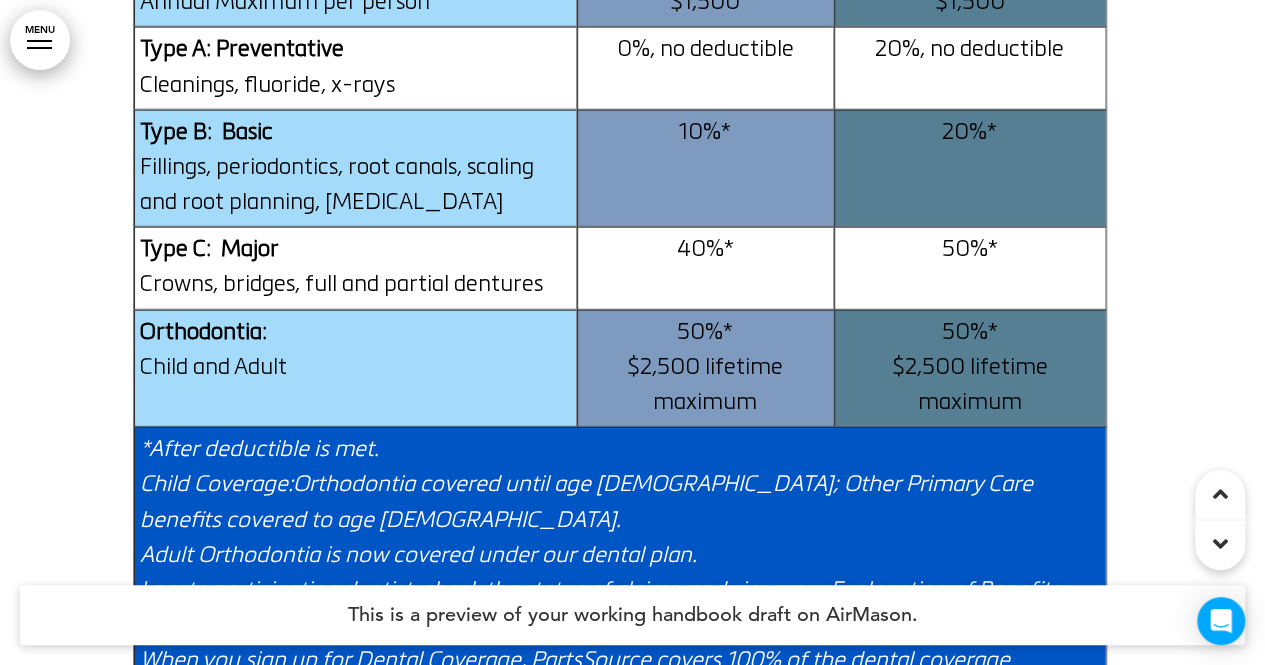click at bounding box center [632, 0] 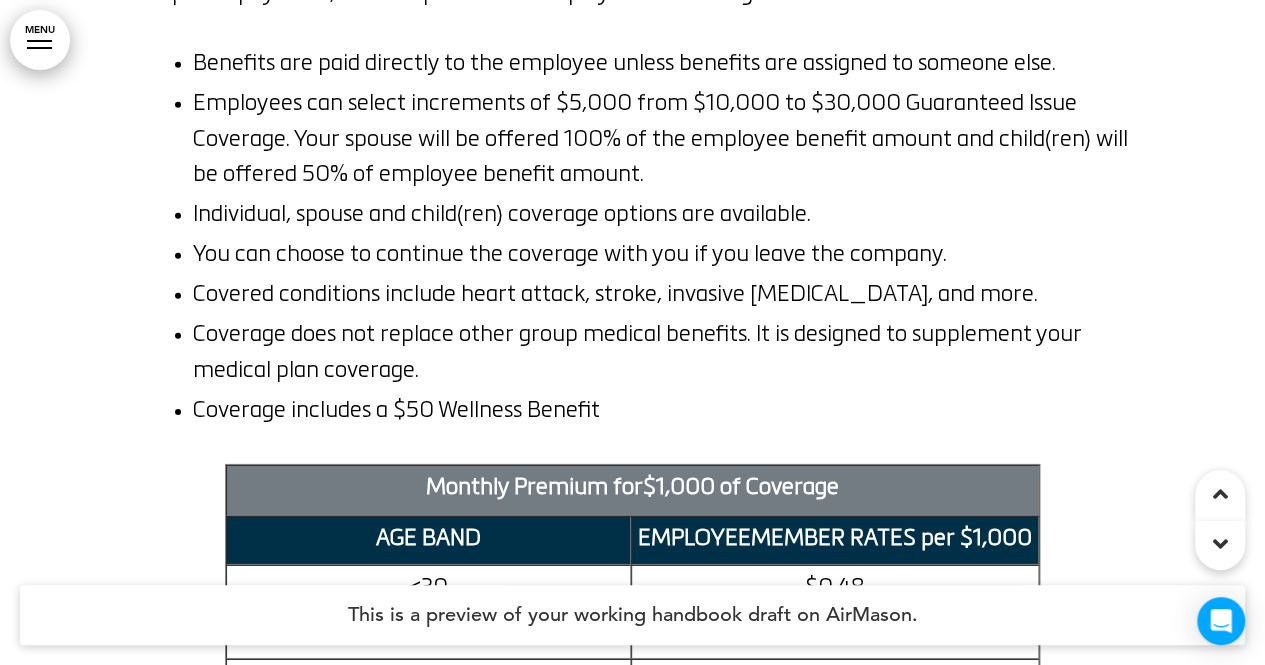 scroll, scrollTop: 33292, scrollLeft: 0, axis: vertical 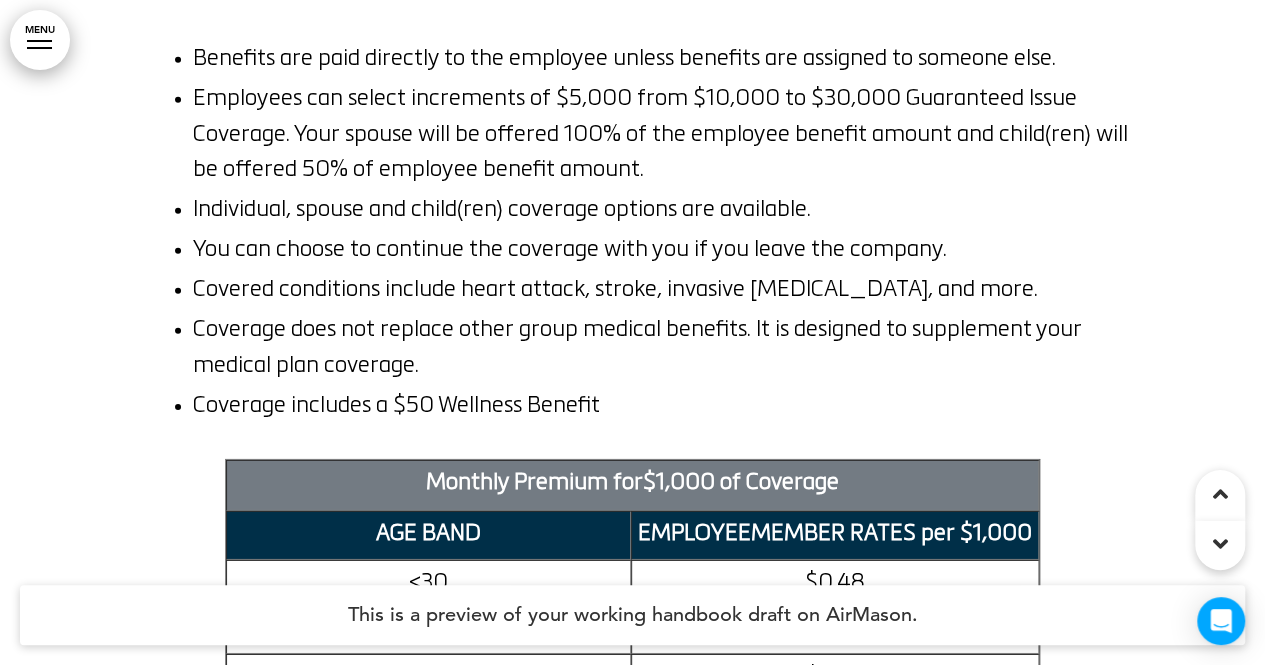 click at bounding box center (632, 189) 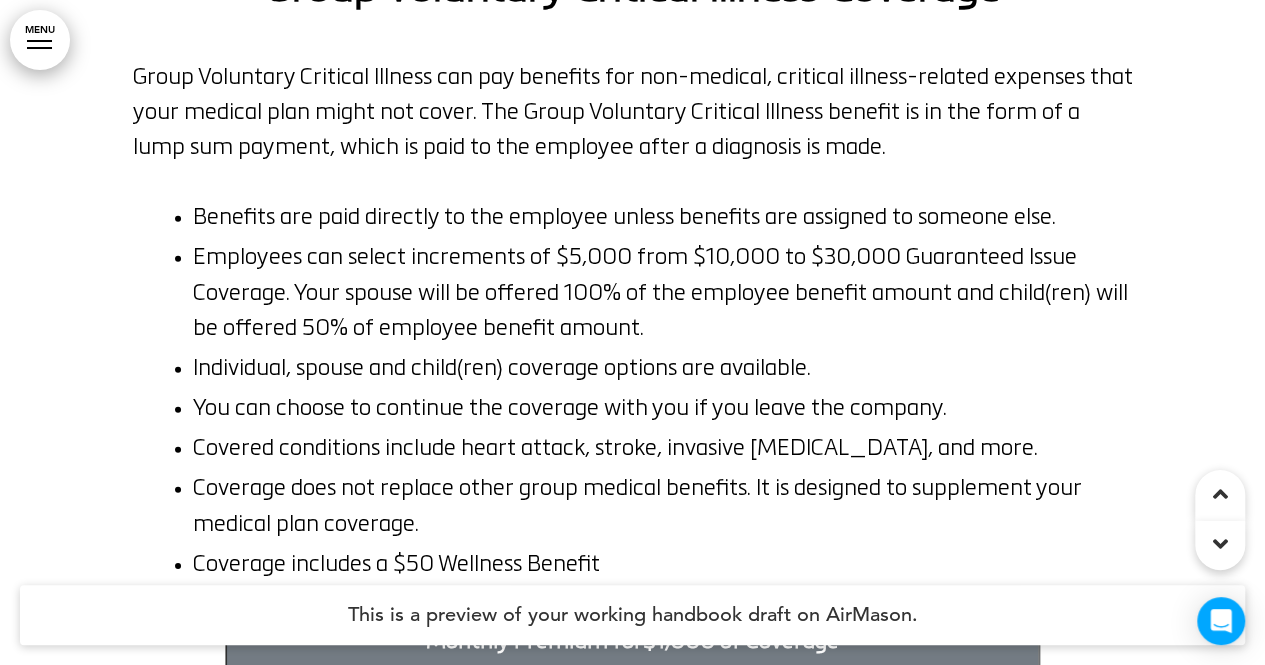 scroll, scrollTop: 33135, scrollLeft: 0, axis: vertical 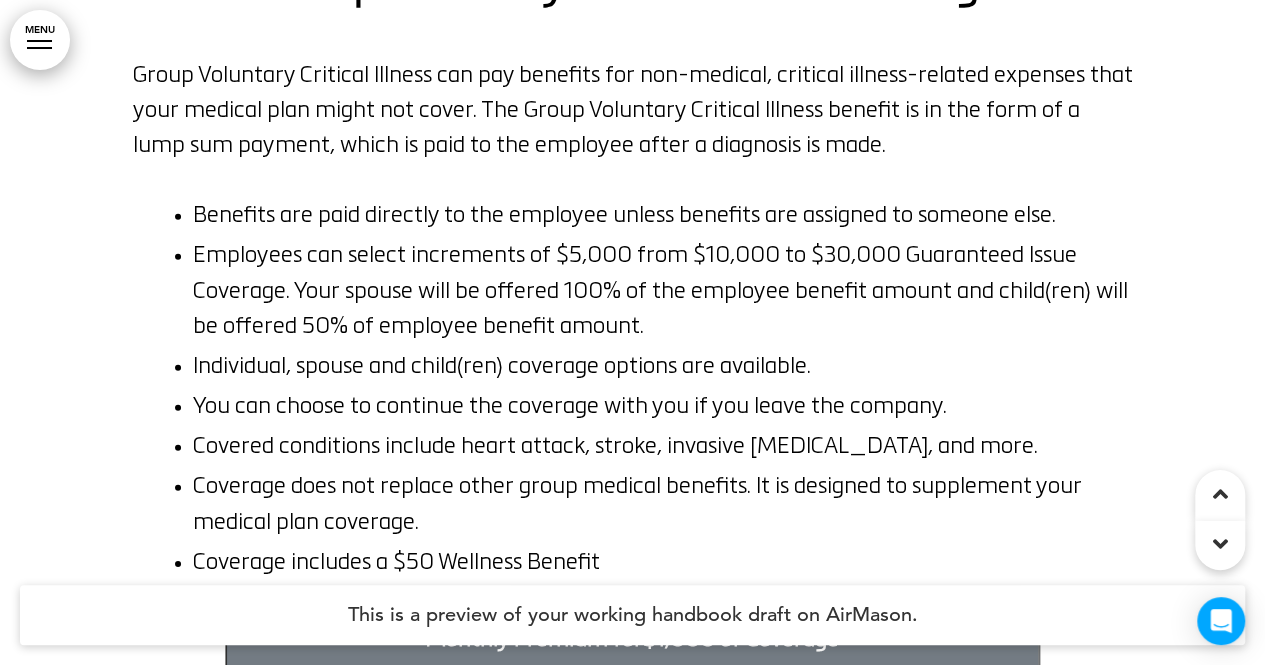 click at bounding box center [632, 346] 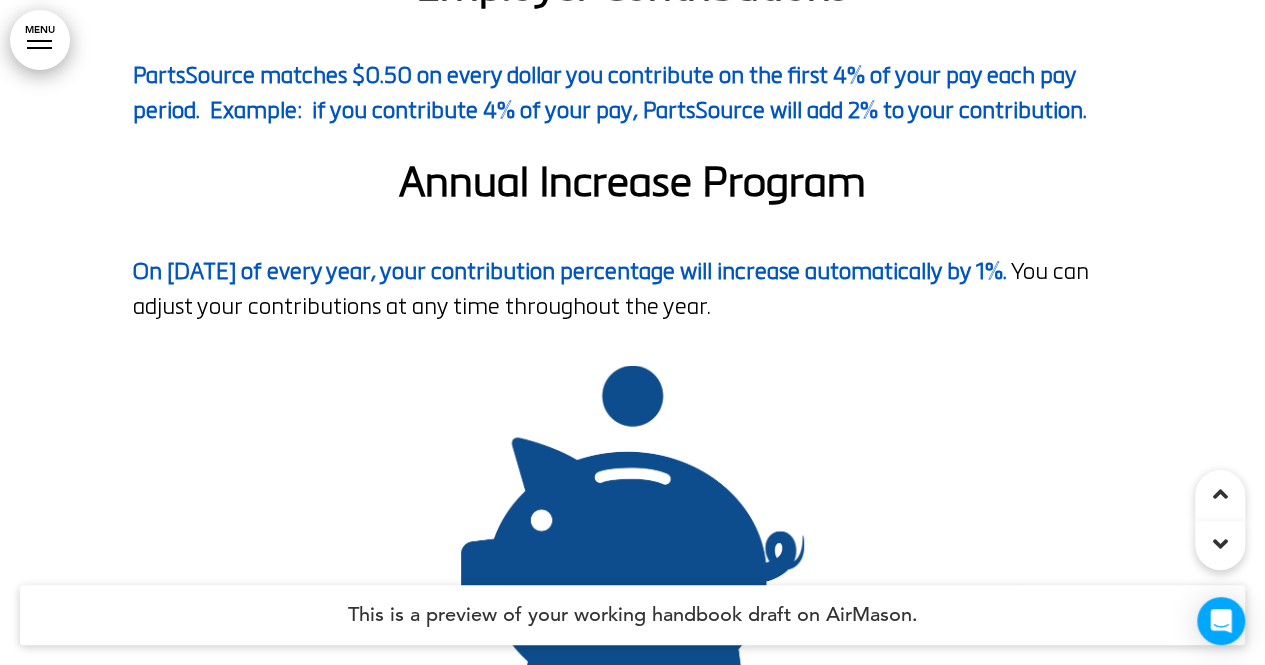 scroll, scrollTop: 43617, scrollLeft: 0, axis: vertical 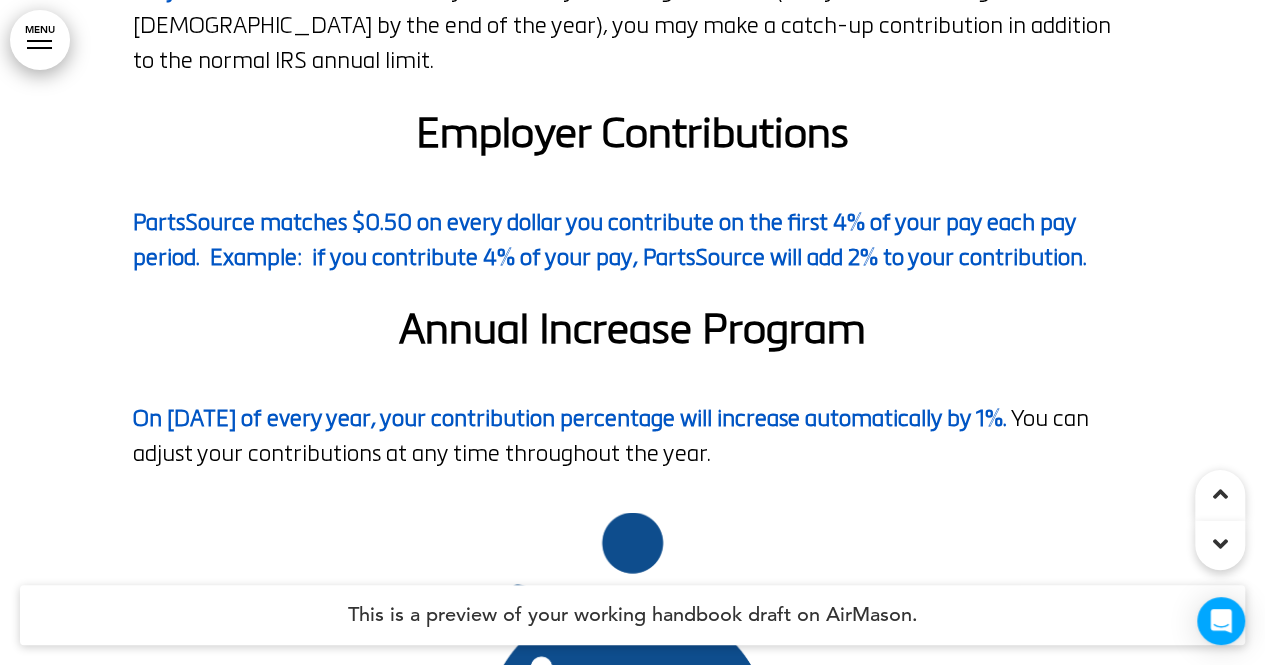 click on "For additional details about the 401(k) Retirement Savings Plan, access to financial tools, or to make changes to contribution amounts or investment elections visit  Fidelity NetBenefits ." at bounding box center (633, 901) 